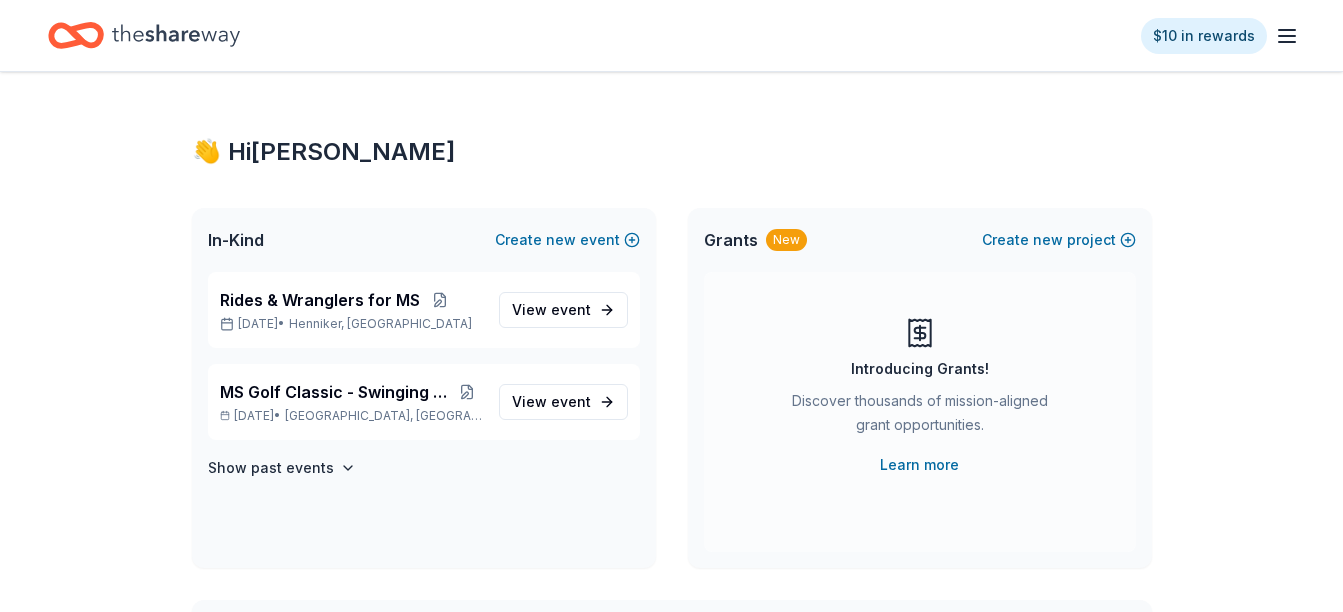 scroll, scrollTop: 0, scrollLeft: 0, axis: both 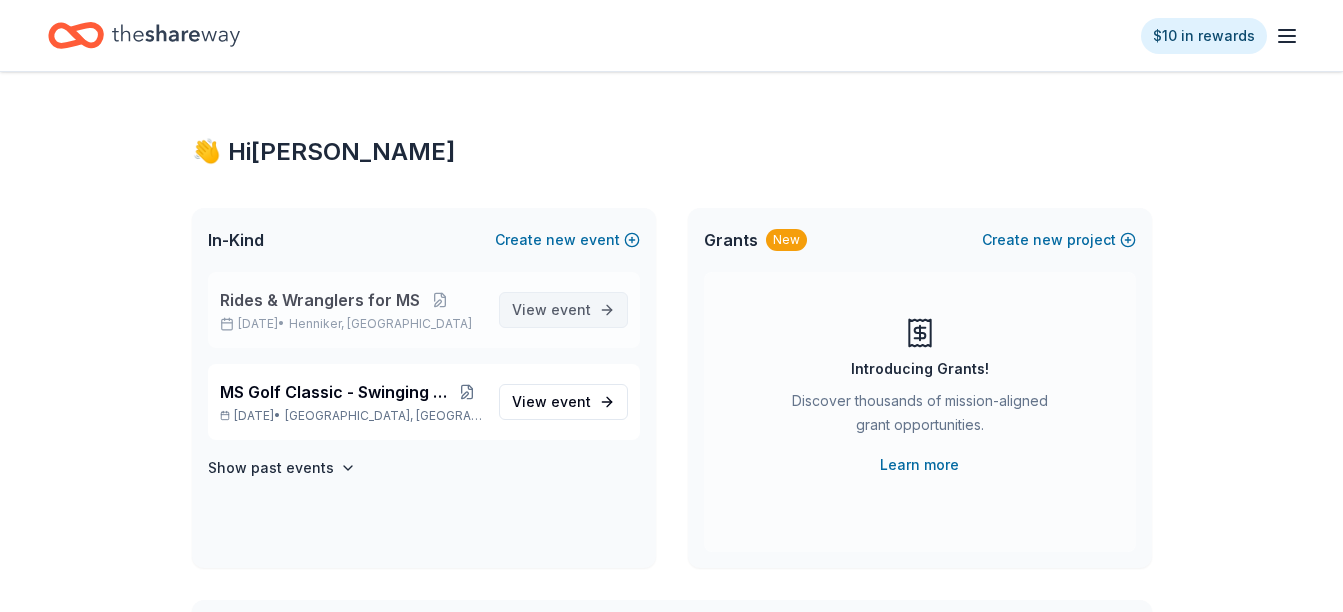 click on "event" at bounding box center (571, 309) 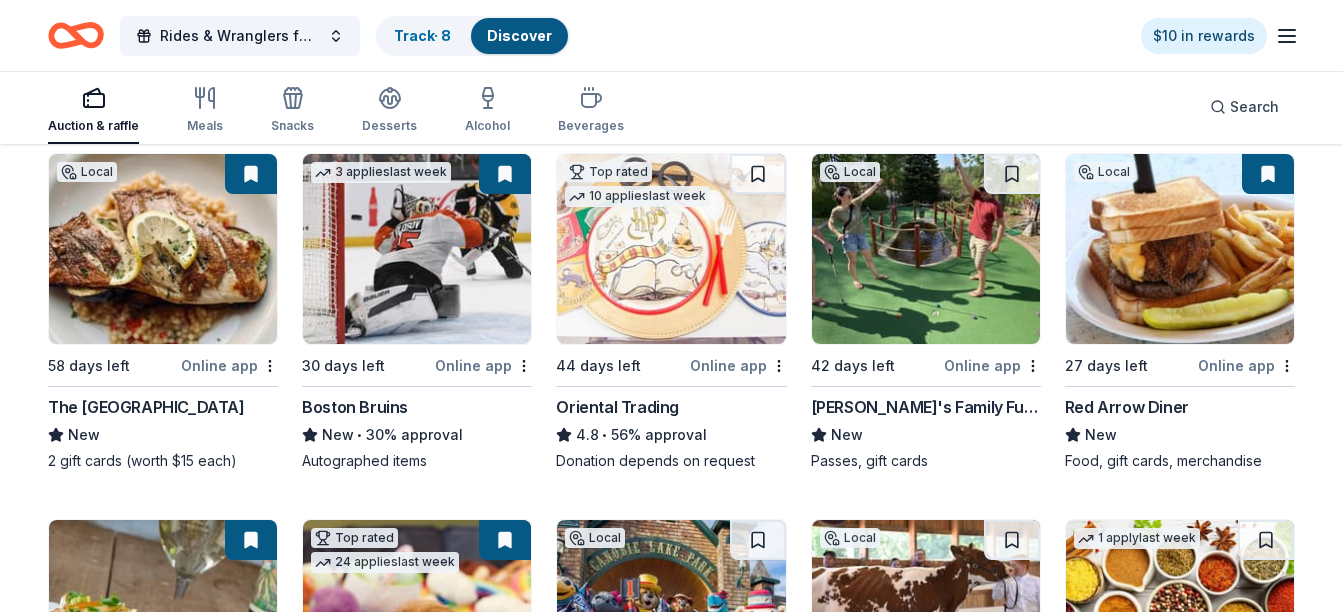 scroll, scrollTop: 240, scrollLeft: 0, axis: vertical 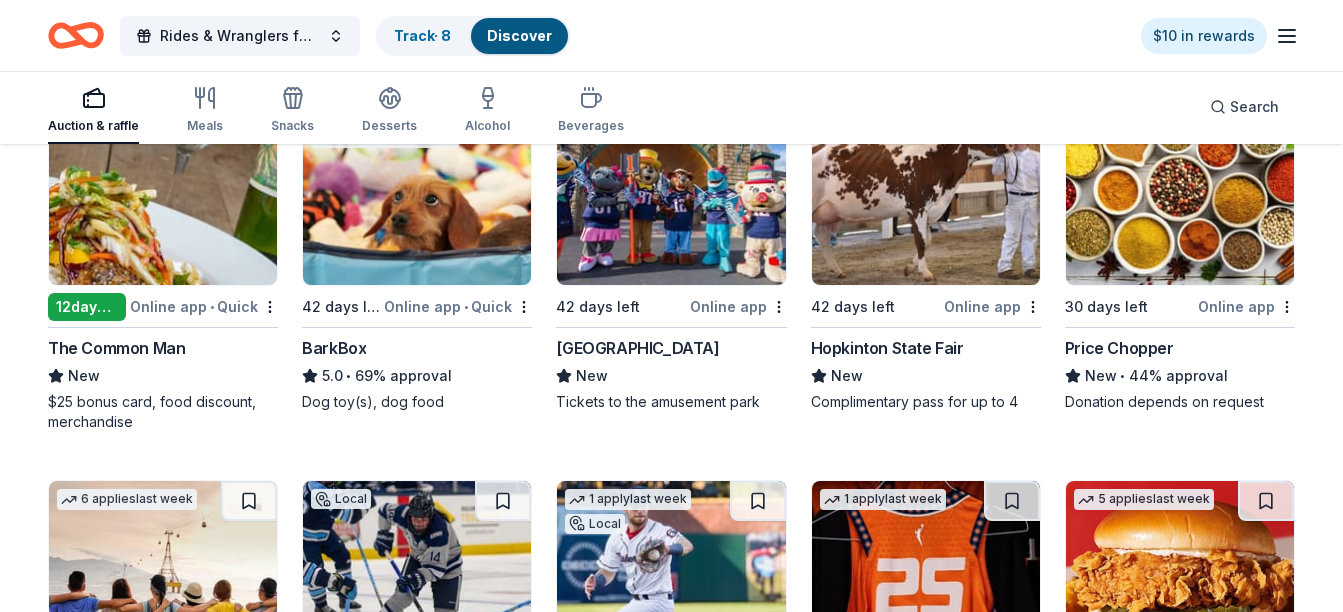 click on "The Common Man" at bounding box center (116, 348) 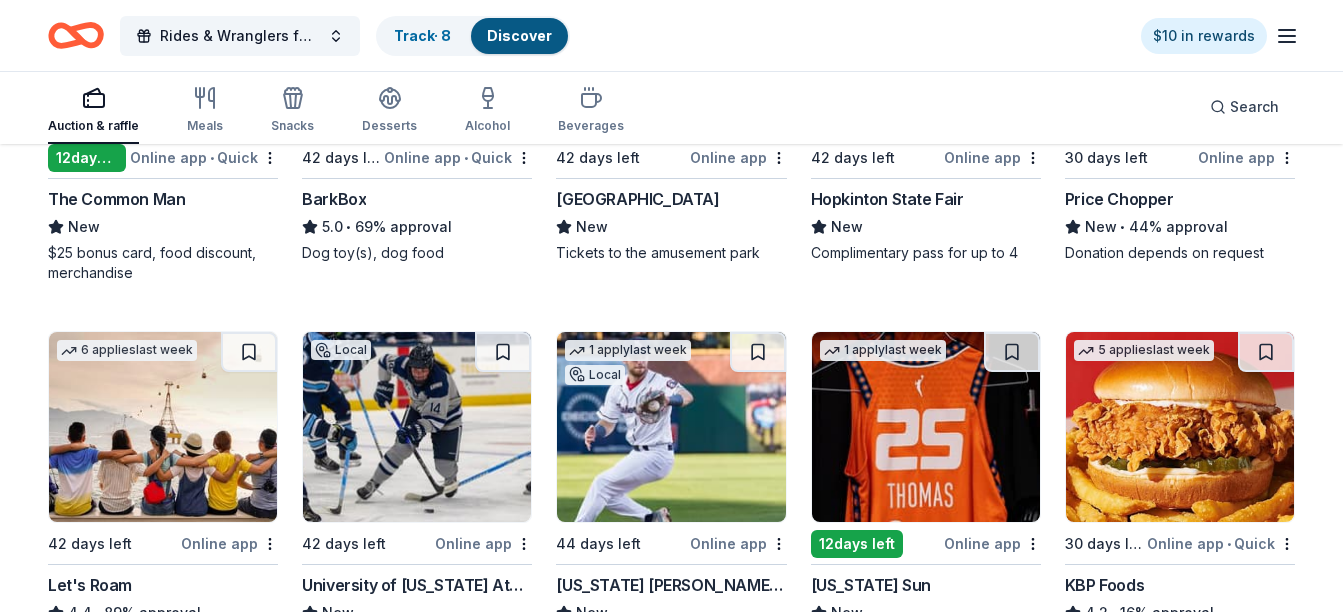 scroll, scrollTop: 800, scrollLeft: 0, axis: vertical 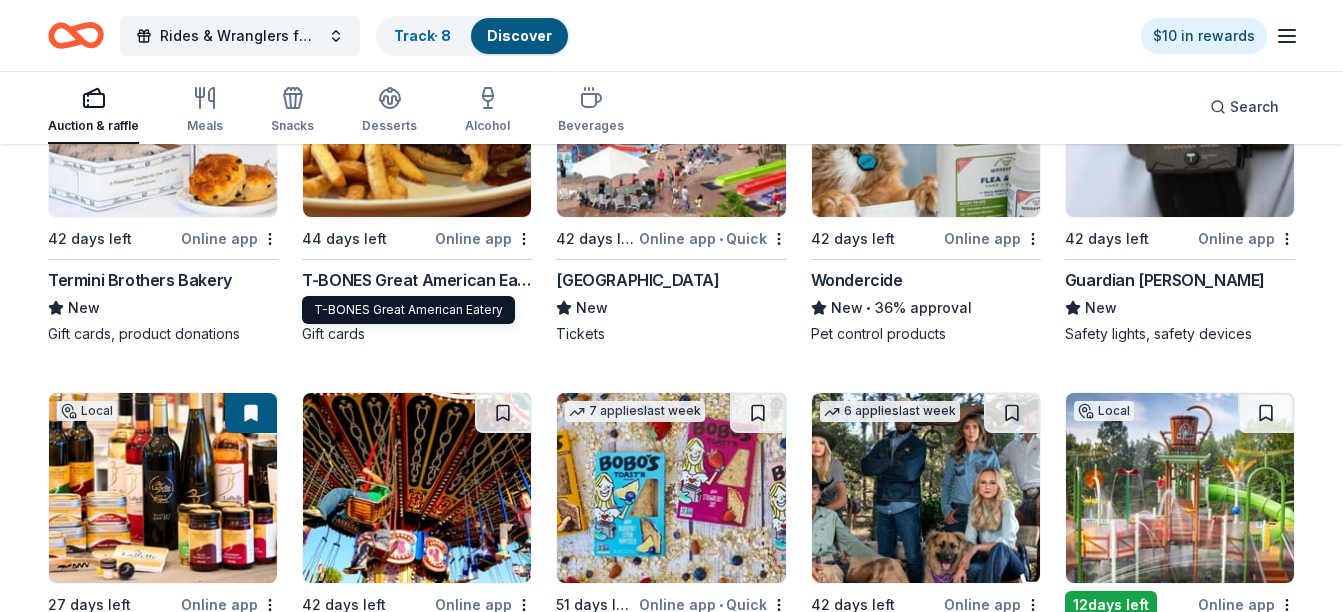 click on "T-BONES Great American Eatery" at bounding box center (417, 280) 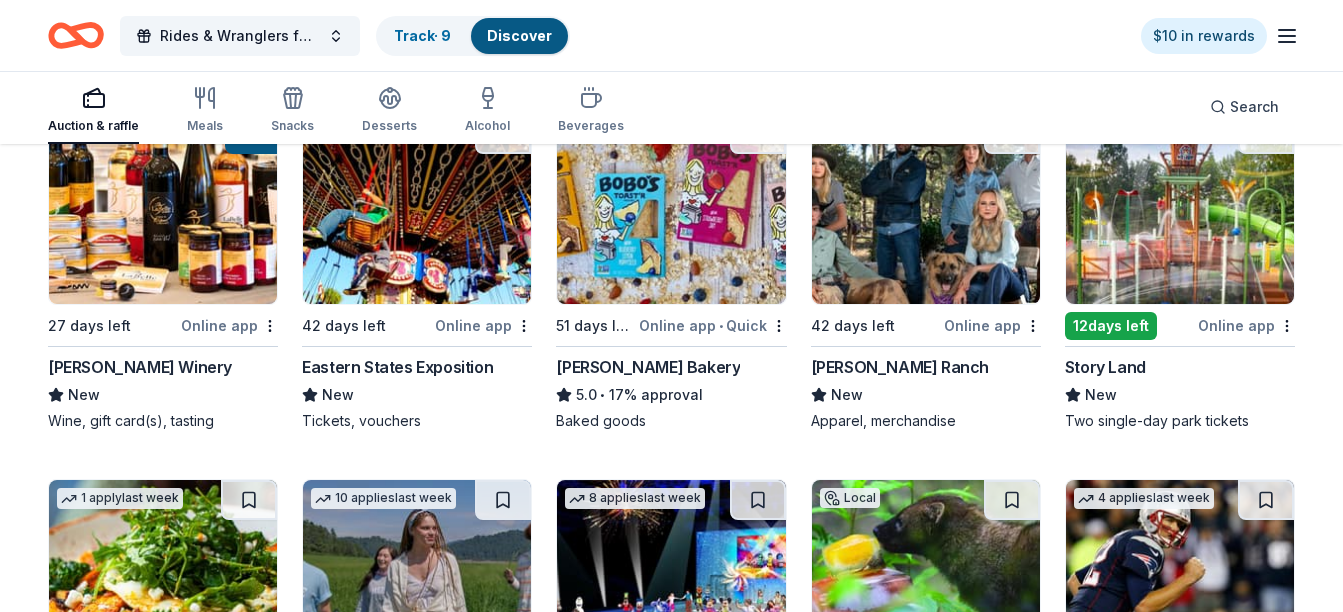scroll, scrollTop: 1760, scrollLeft: 0, axis: vertical 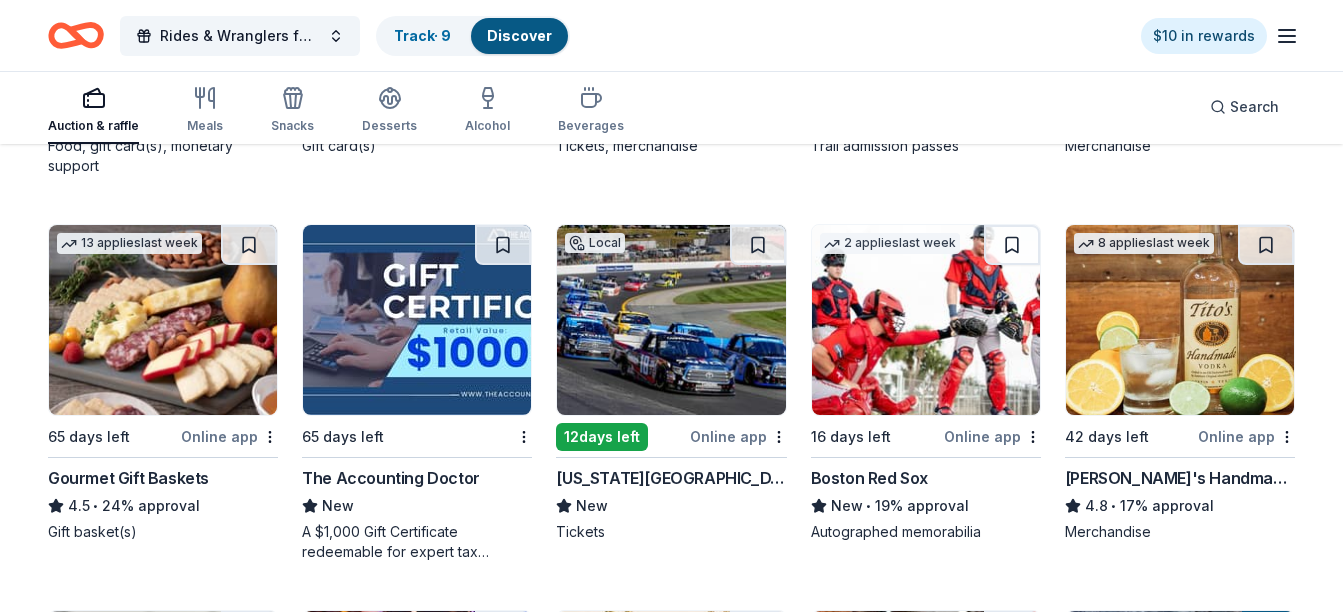 click on "New Hampshire Motor Speedway" at bounding box center (671, 478) 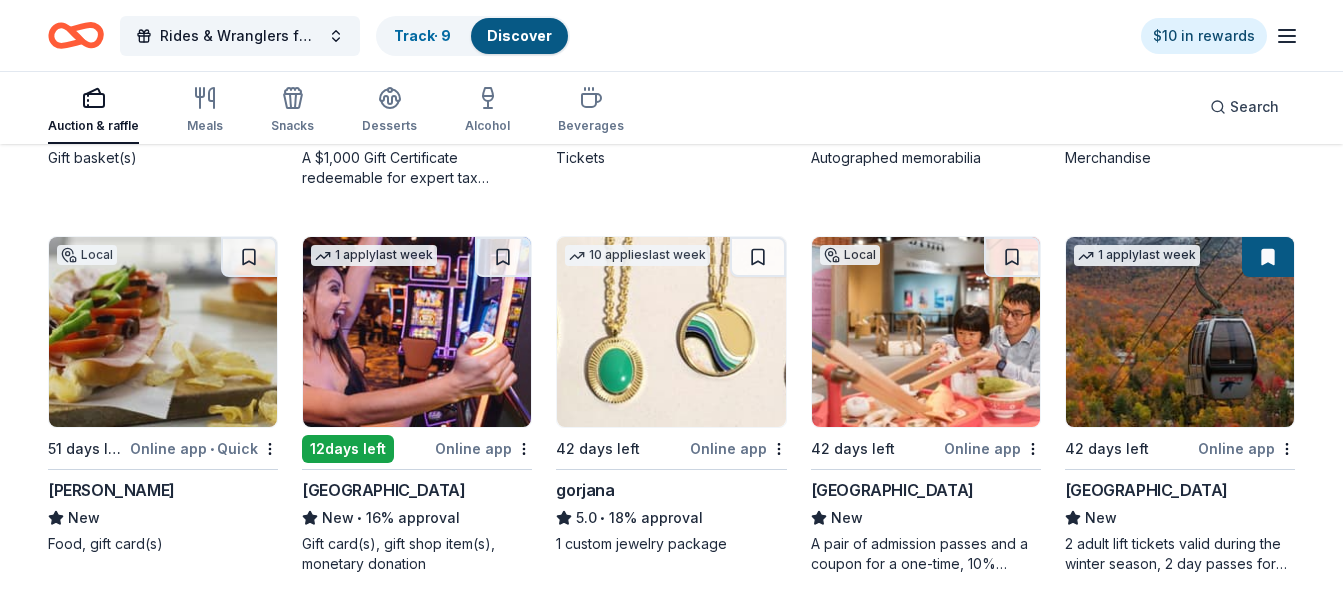 scroll, scrollTop: 2800, scrollLeft: 0, axis: vertical 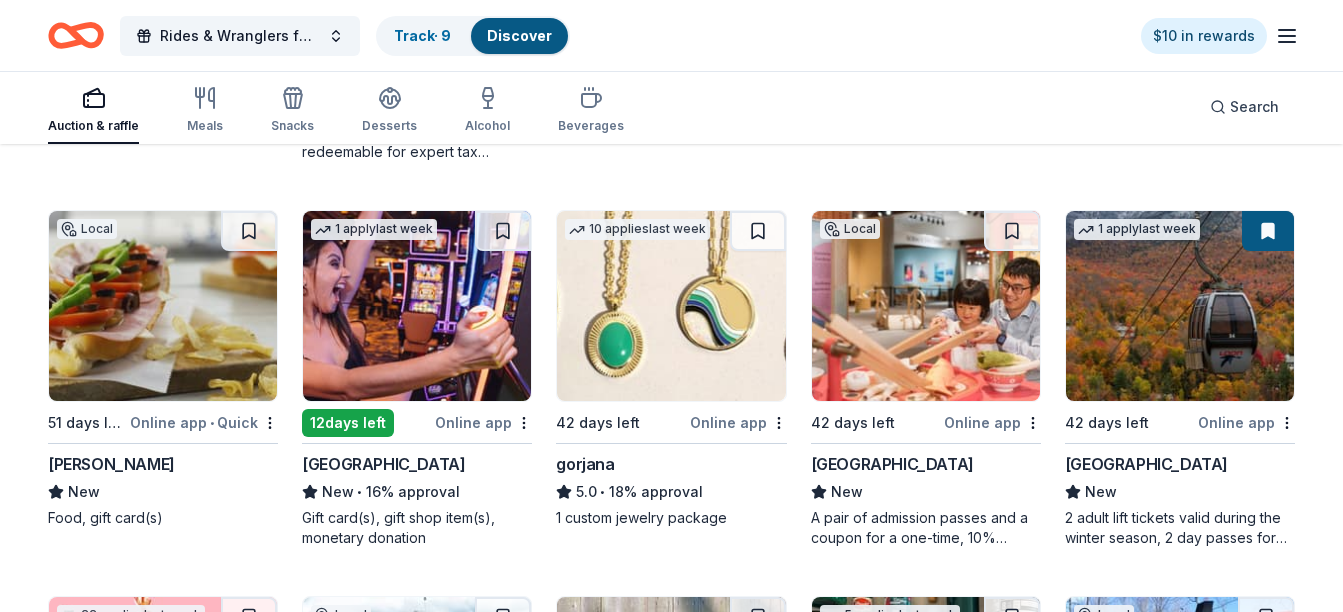 click on "Foxwoods Resort Casino" at bounding box center [383, 464] 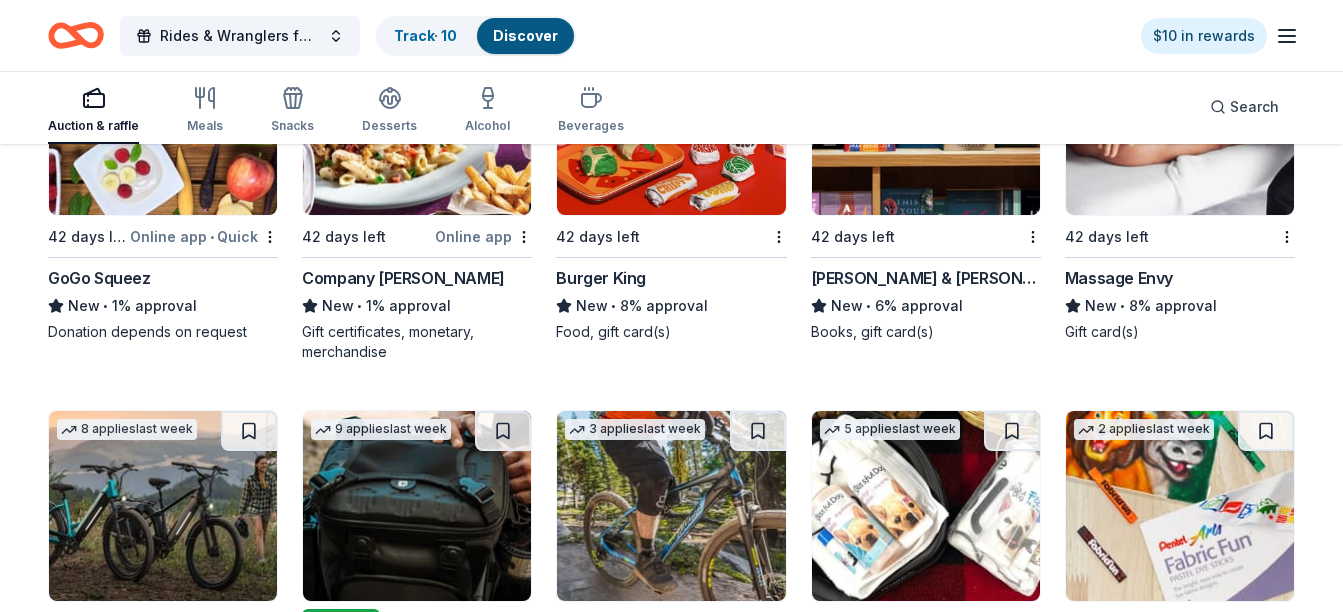 scroll, scrollTop: 8004, scrollLeft: 0, axis: vertical 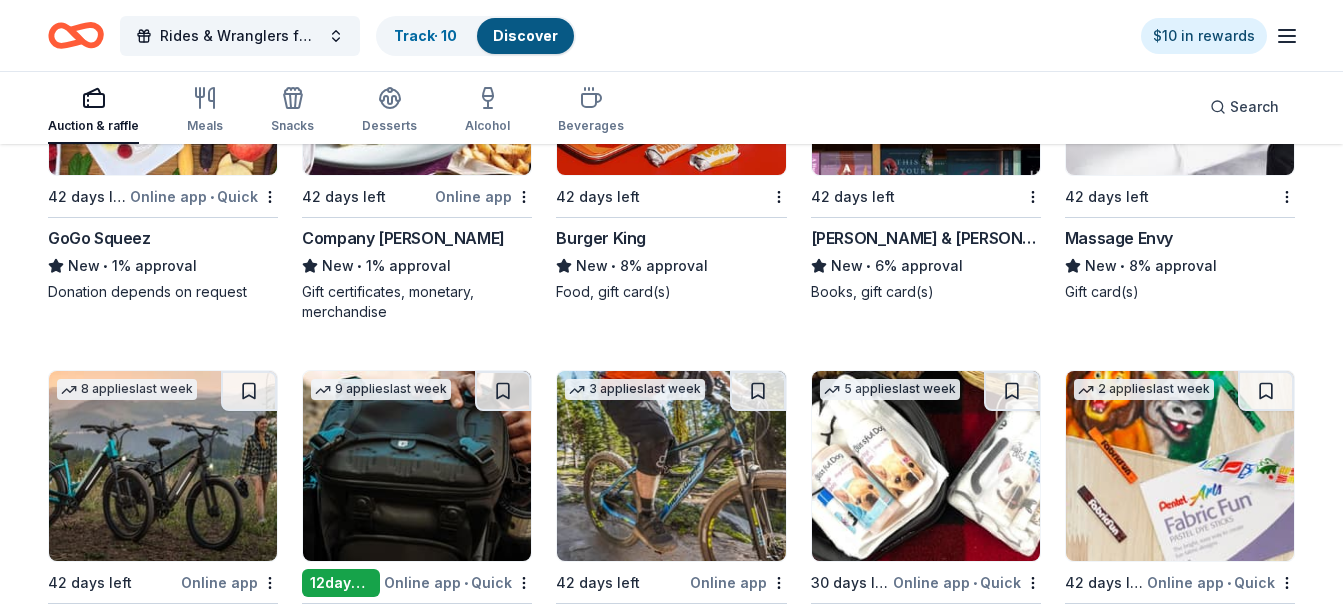 click on "Massage Envy" at bounding box center (1119, 238) 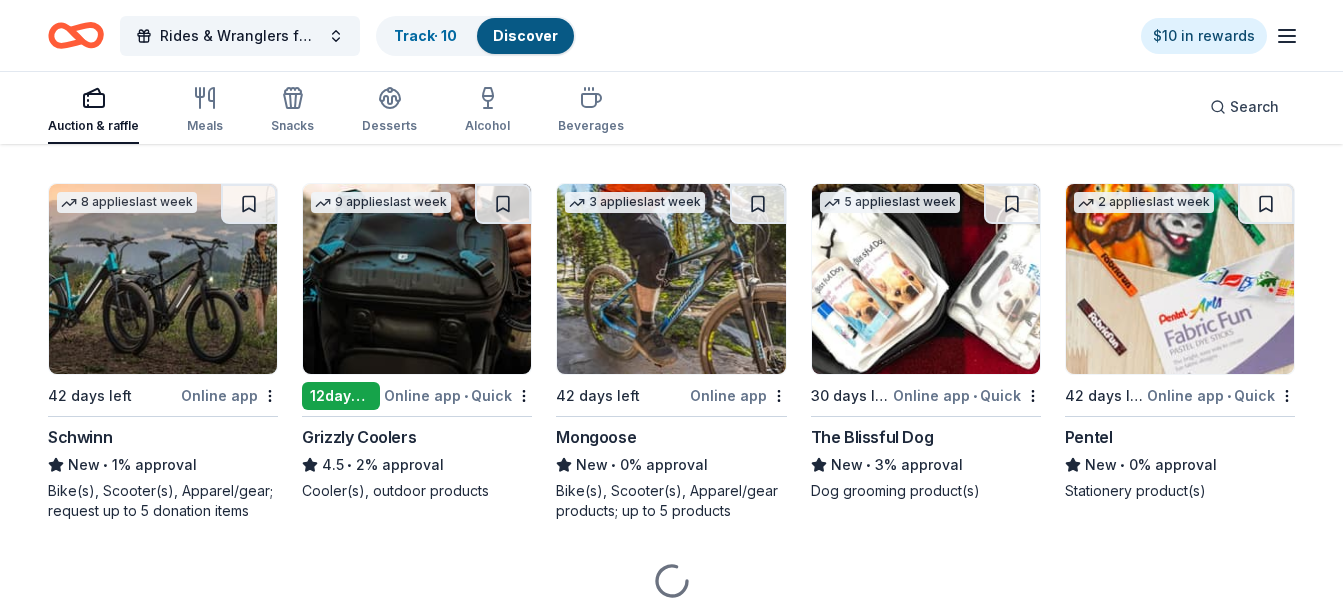 scroll, scrollTop: 8204, scrollLeft: 0, axis: vertical 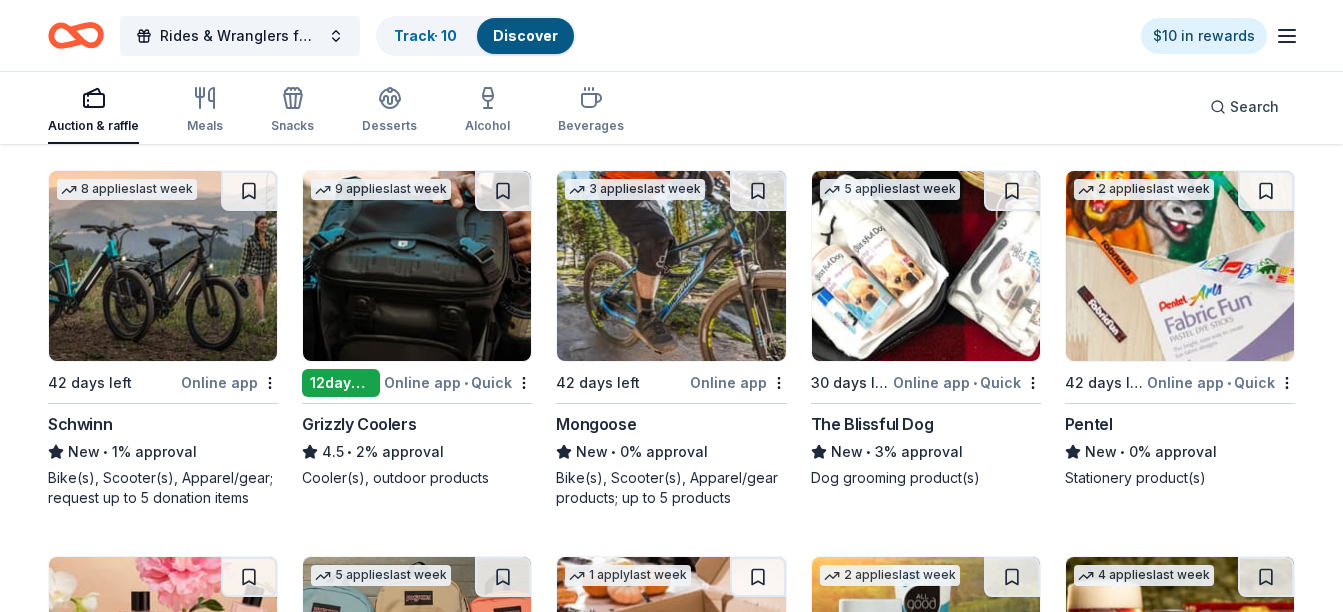 click on "Mongoose" at bounding box center [596, 424] 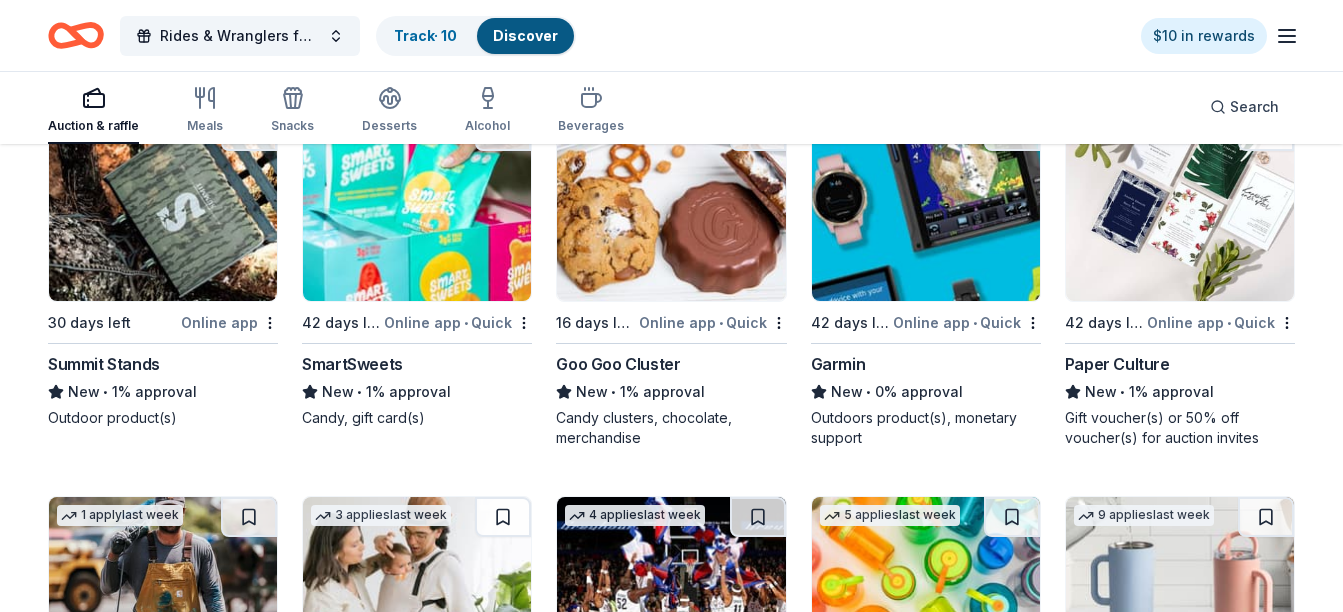scroll, scrollTop: 10204, scrollLeft: 0, axis: vertical 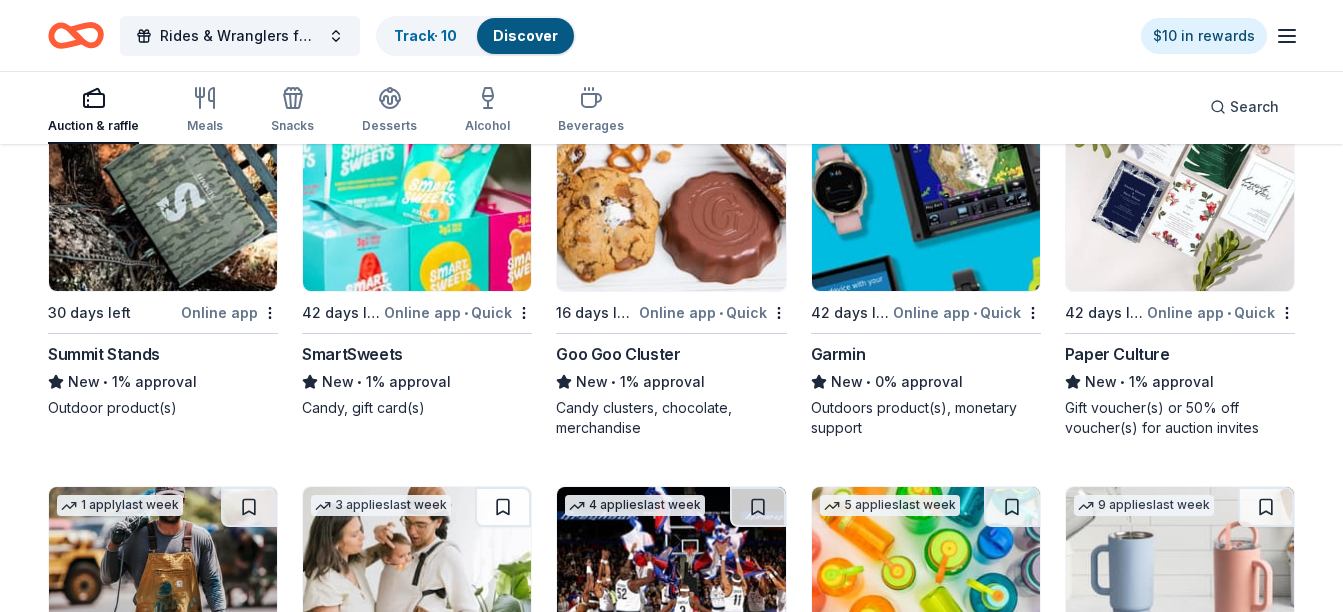 click on "Summit Stands" at bounding box center (104, 354) 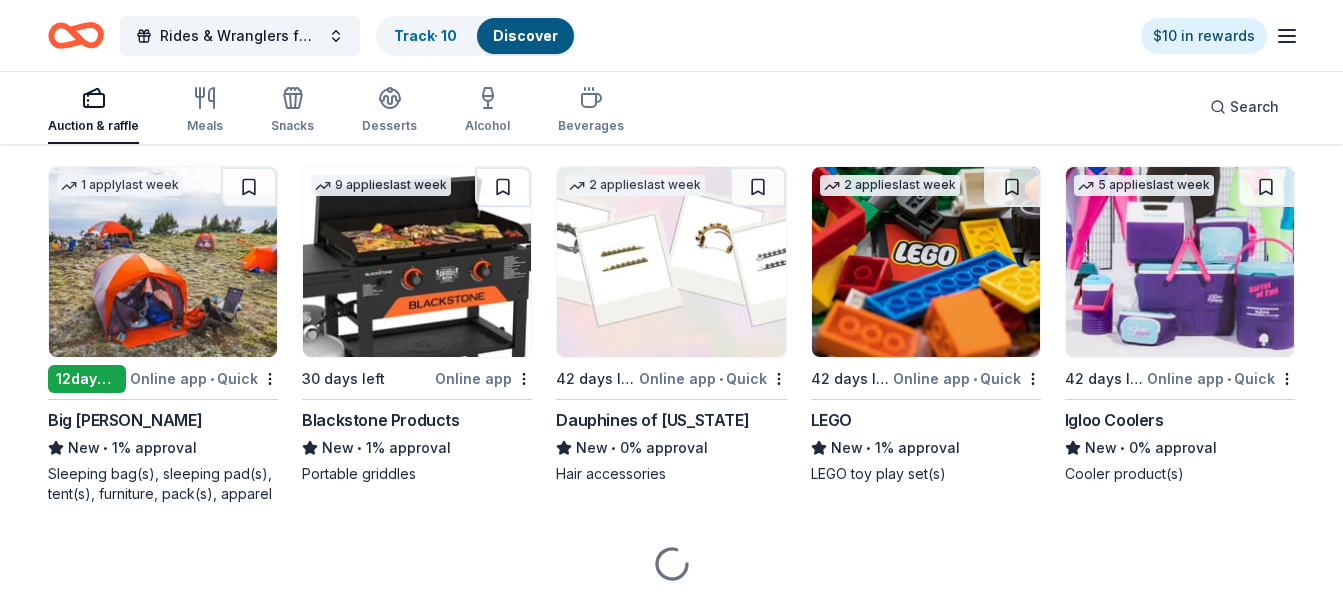 scroll, scrollTop: 11284, scrollLeft: 0, axis: vertical 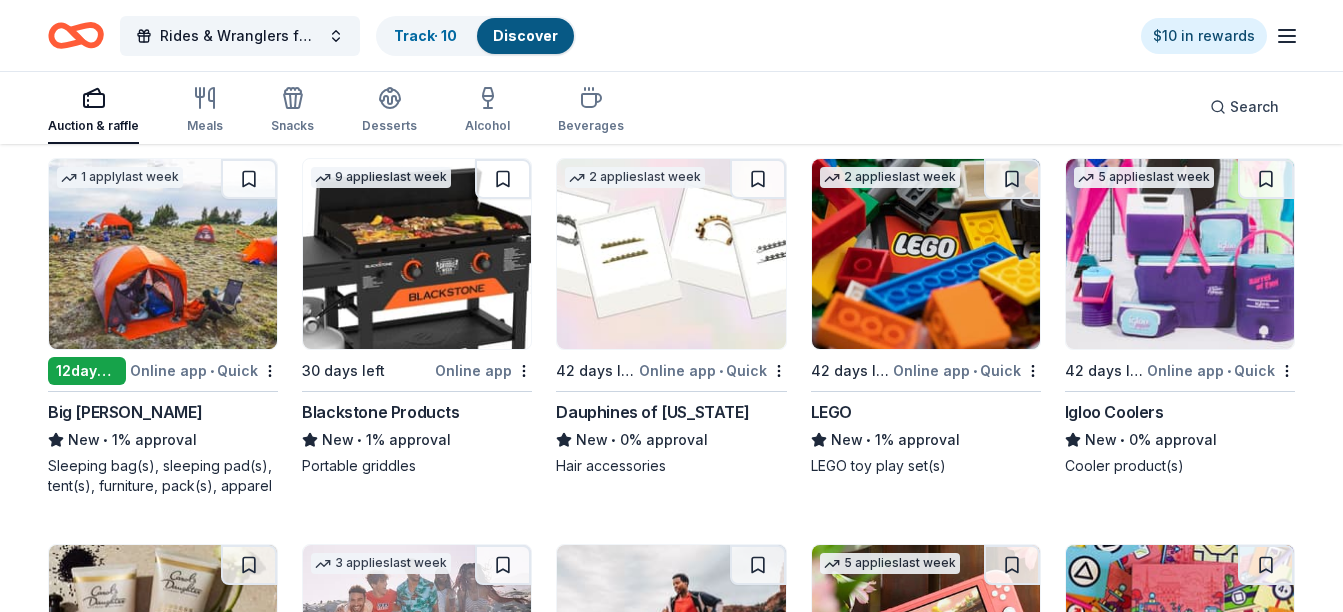 click on "New • 1% approval" at bounding box center [163, 440] 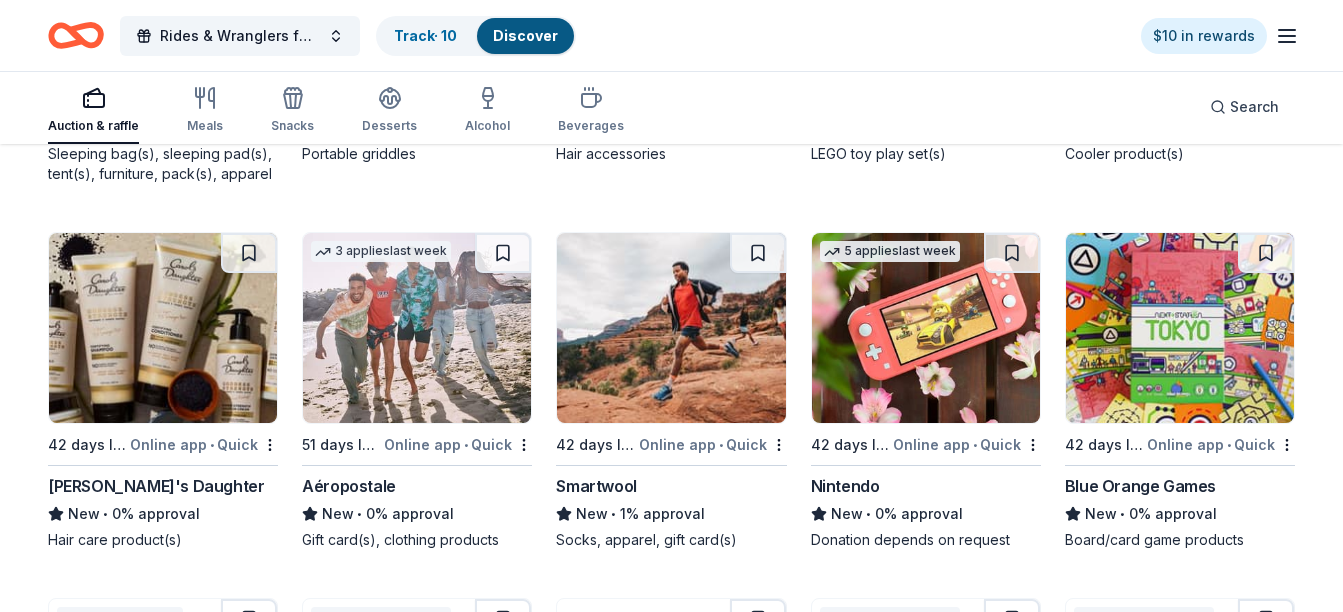scroll, scrollTop: 11604, scrollLeft: 0, axis: vertical 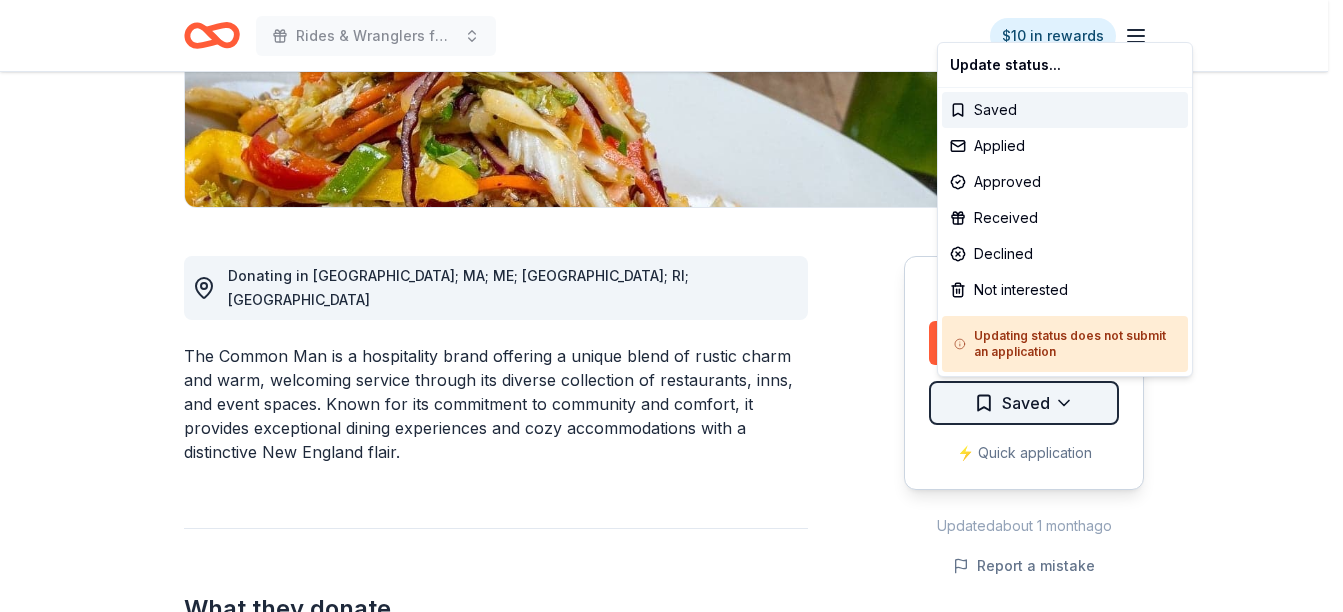 click on "Rides & Wranglers for MS $10 in rewards Due in  12  days Share The Common Man New Share Donating in CT; MA; ME; NH; RI; VT The Common Man is a hospitality brand offering a unique blend of rustic charm and warm, welcoming service through its diverse collection of restaurants, inns, and event spaces. Known for its commitment to community and comfort, it provides exceptional dining experiences and cozy accommodations with a distinctive New England flair. What they donate $25 bonus card, food discount, merchandise Meals Auction & raffle Donation can be shipped to you Donation is small & easy to send to guests Who they donate to  Preferred 501(c)(3) preferred We ' re collecting data on   approval rate ; check back soon. We ' re collecting data on   donation value ; check back soon. Due in  12  days Apply Saved ⚡️ Quick application Updated  about 1 month  ago Report a mistake New Be the first to review this company! Leave a review Similar donors 5   applies  last week 30 days left Online app KBP Foods 4.2 1   2" at bounding box center [671, -94] 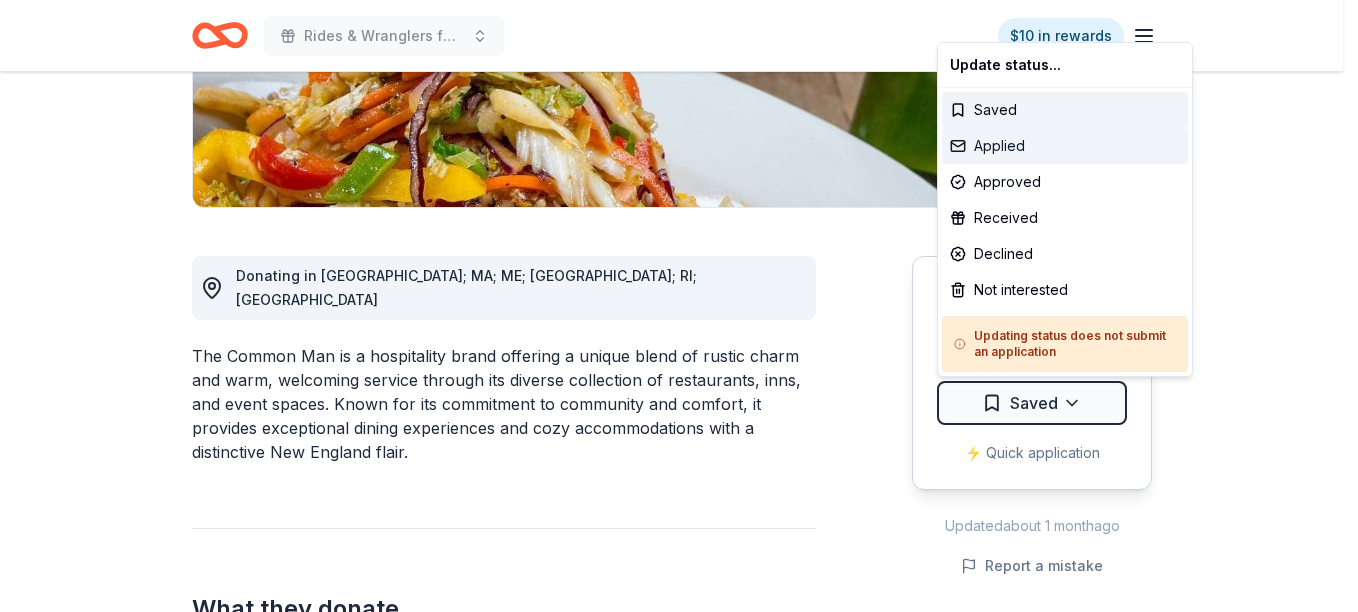 click on "Applied" at bounding box center (1065, 146) 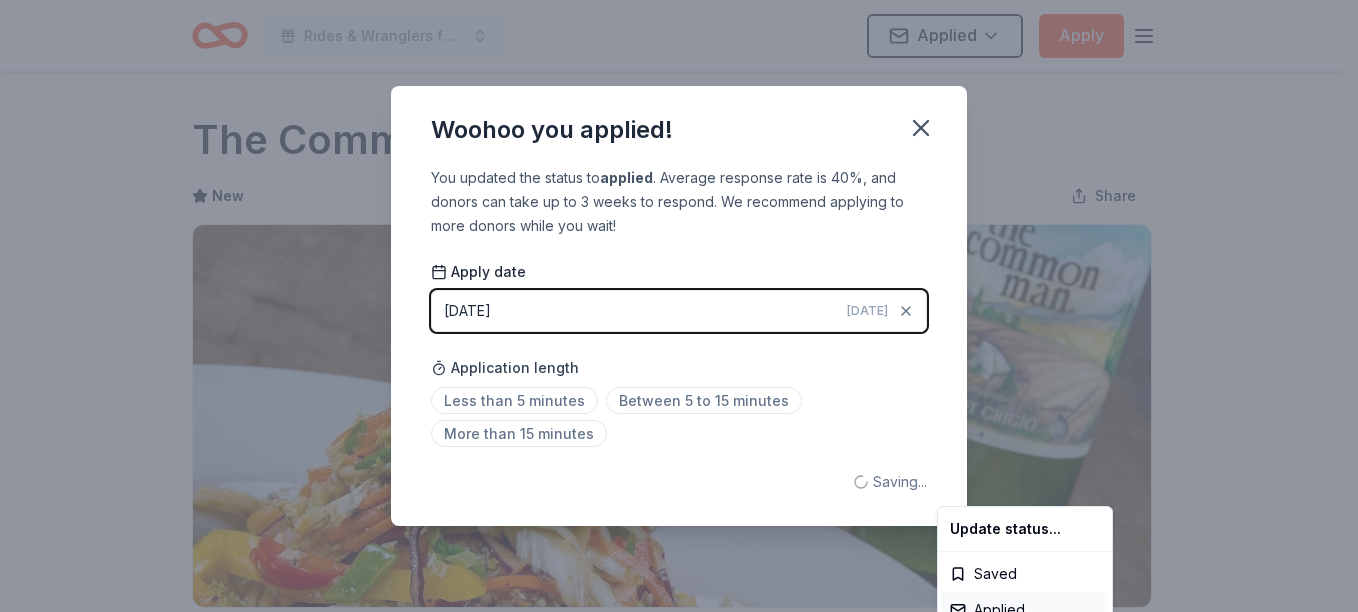 scroll, scrollTop: 0, scrollLeft: 0, axis: both 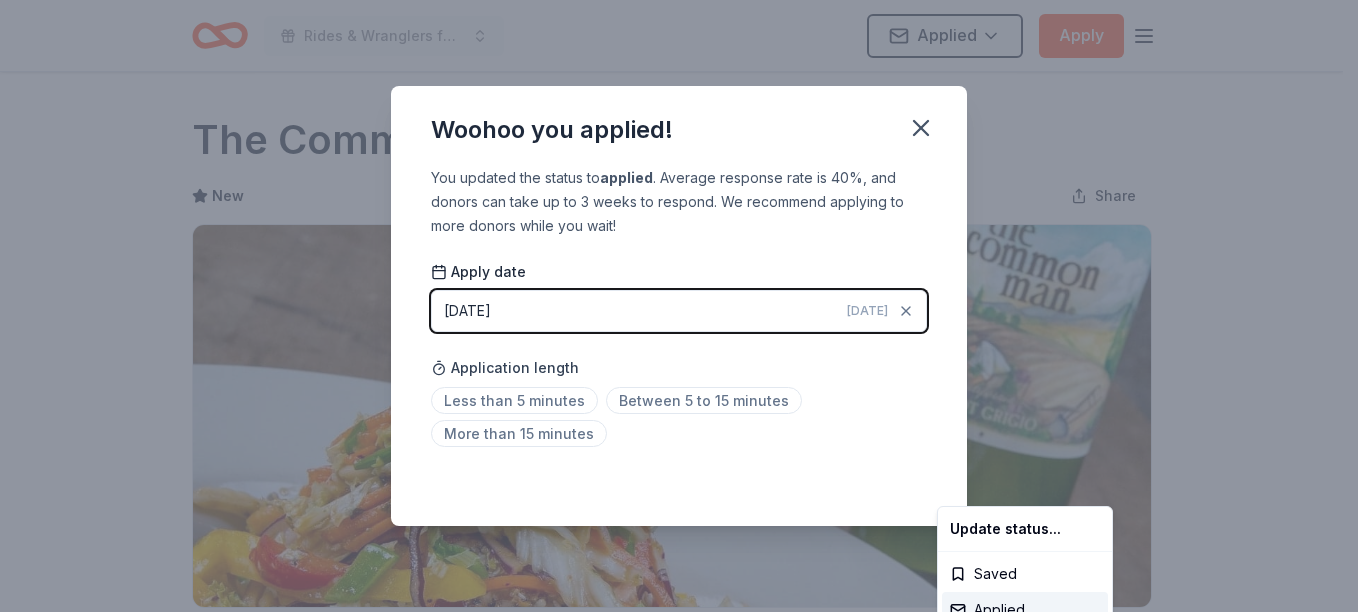 click on "Rides & Wranglers for MS Applied Apply Due in  12  days Share The Common Man New Share Donating in CT; MA; ME; NH; RI; VT The Common Man is a hospitality brand offering a unique blend of rustic charm and warm, welcoming service through its diverse collection of restaurants, inns, and event spaces. Known for its commitment to community and comfort, it provides exceptional dining experiences and cozy accommodations with a distinctive New England flair. What they donate $25 bonus card, food discount, merchandise Meals Auction & raffle Donation can be shipped to you Donation is small & easy to send to guests Who they donate to  Preferred 501(c)(3) preferred We ' re collecting data on   approval rate ; check back soon. We ' re collecting data on   donation value ; check back soon. Due in  12  days Apply Applied ⚡️ Quick application Updated  about 1 month  ago Report a mistake New Be the first to review this company! Leave a review Similar donors 5   applies  last week 30 days left Online app KBP Foods 4.2 1" at bounding box center [679, 306] 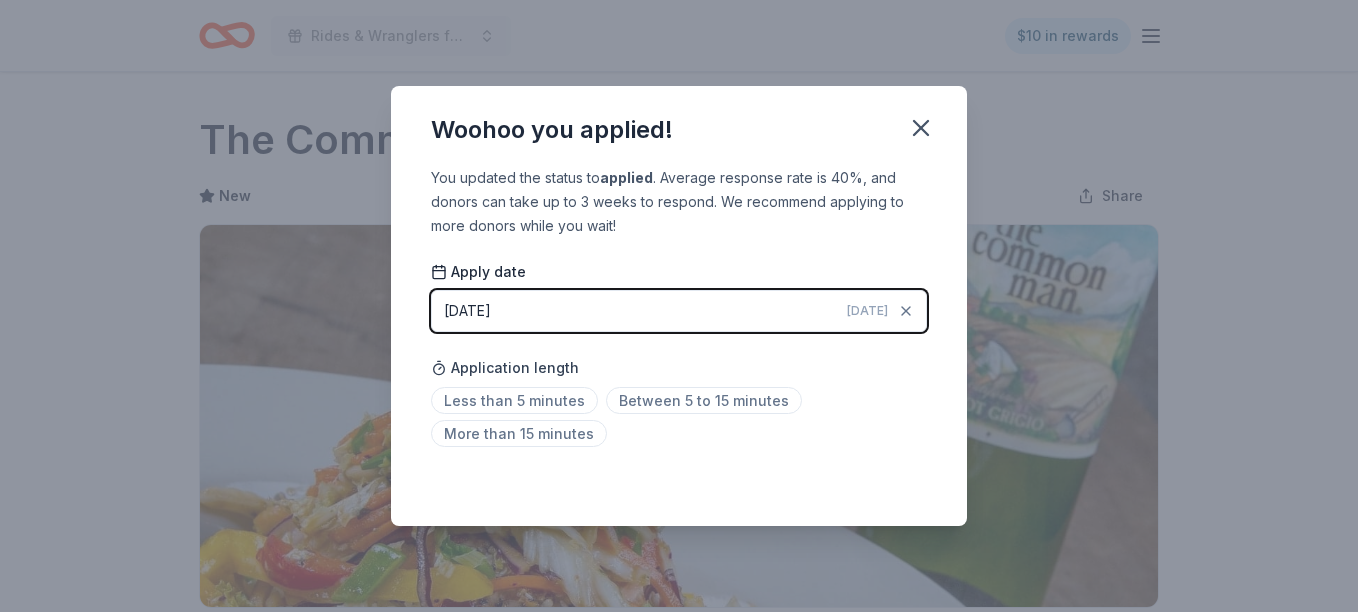scroll, scrollTop: 497, scrollLeft: 0, axis: vertical 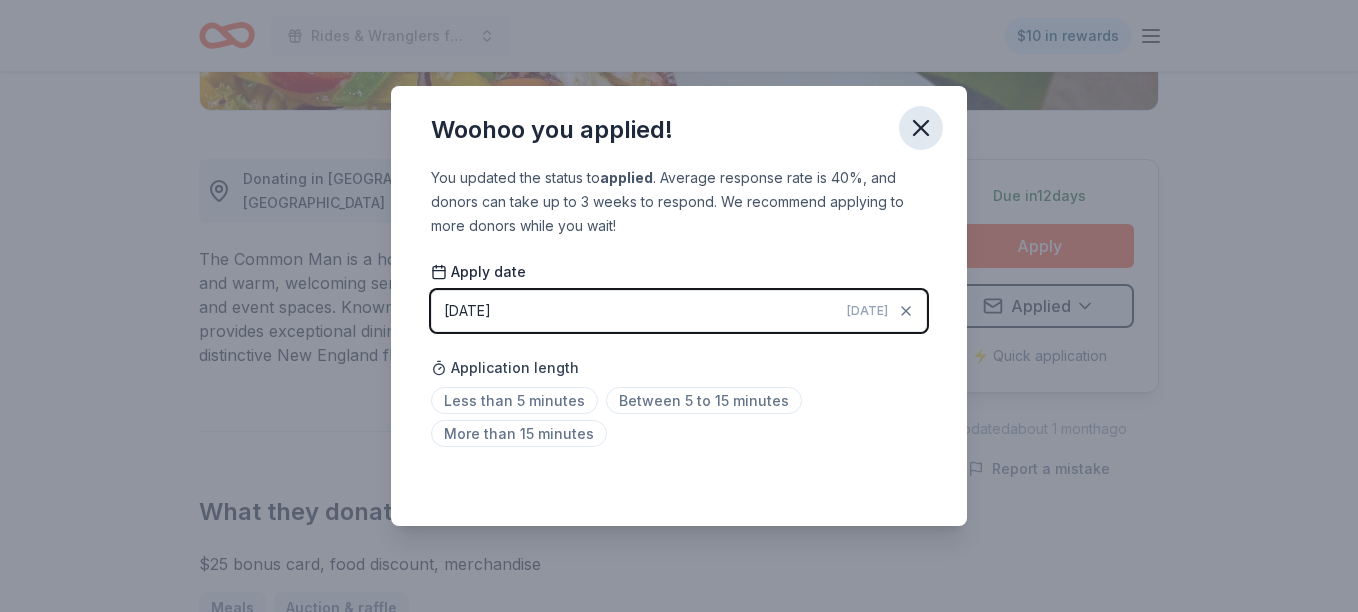 click 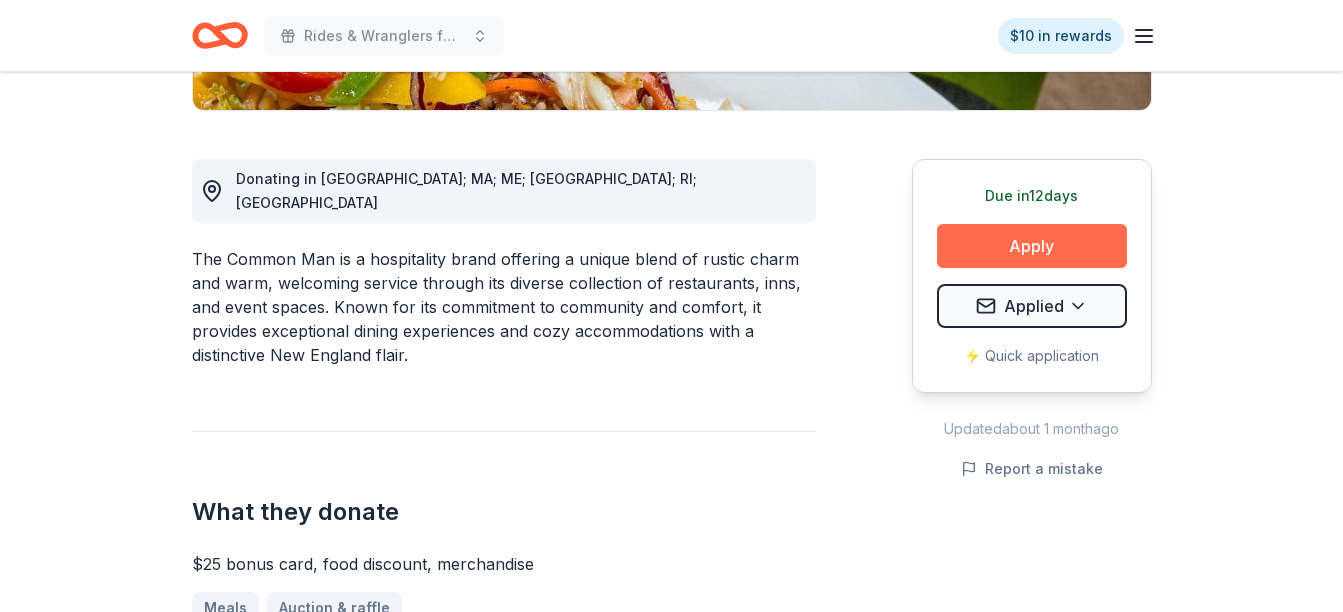 click on "Apply" at bounding box center (1032, 246) 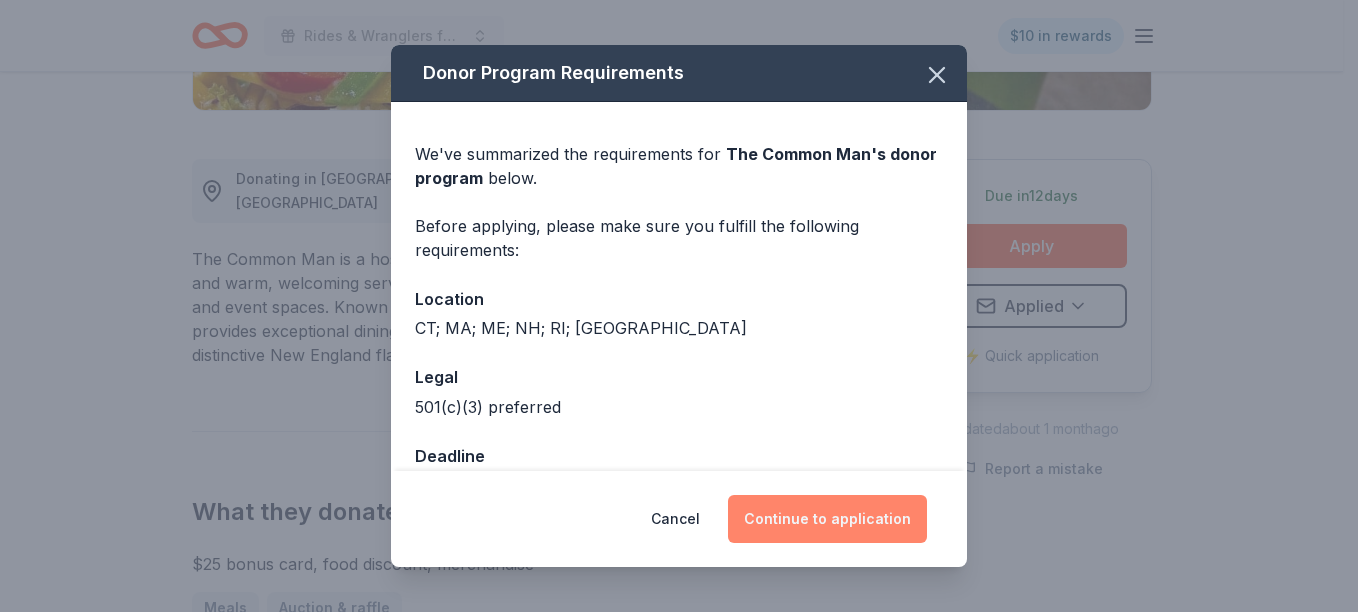 click on "Continue to application" at bounding box center [827, 519] 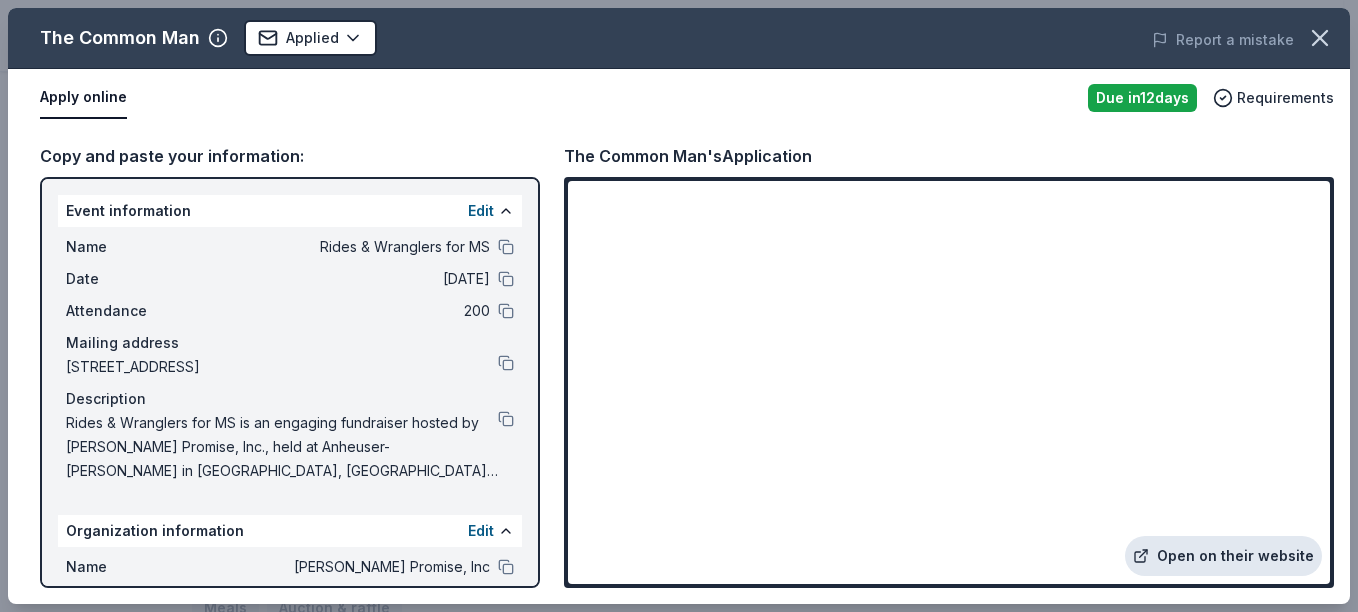 click on "Open on their website" at bounding box center [1223, 556] 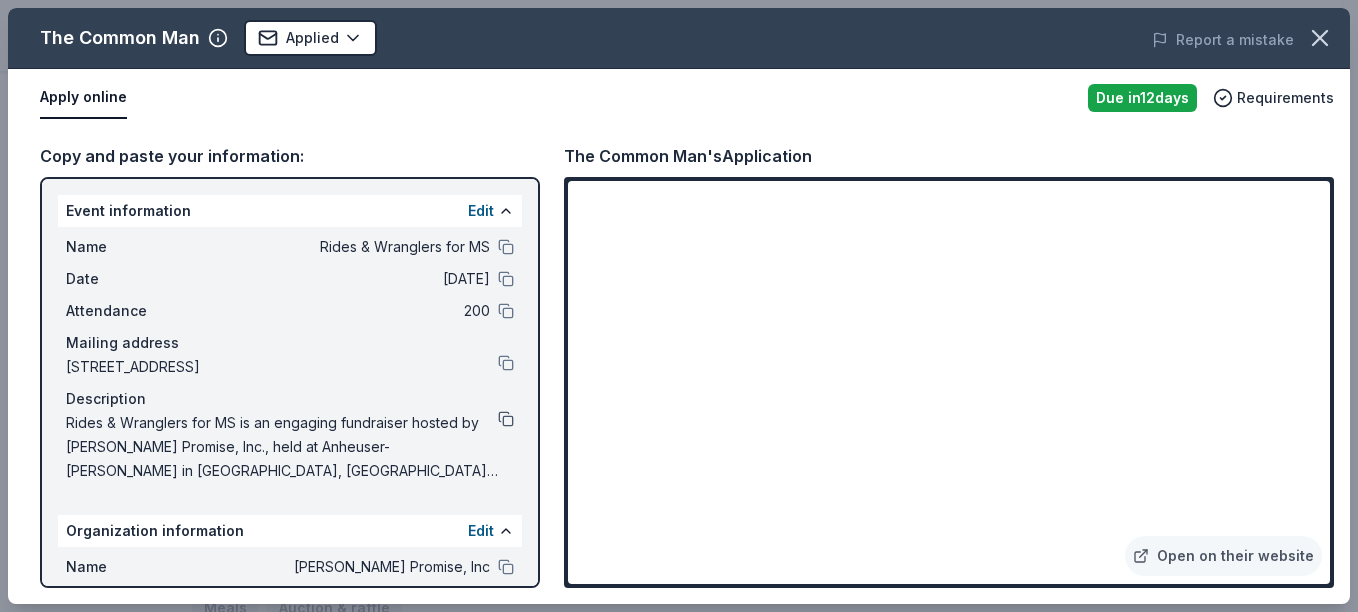 click at bounding box center (506, 419) 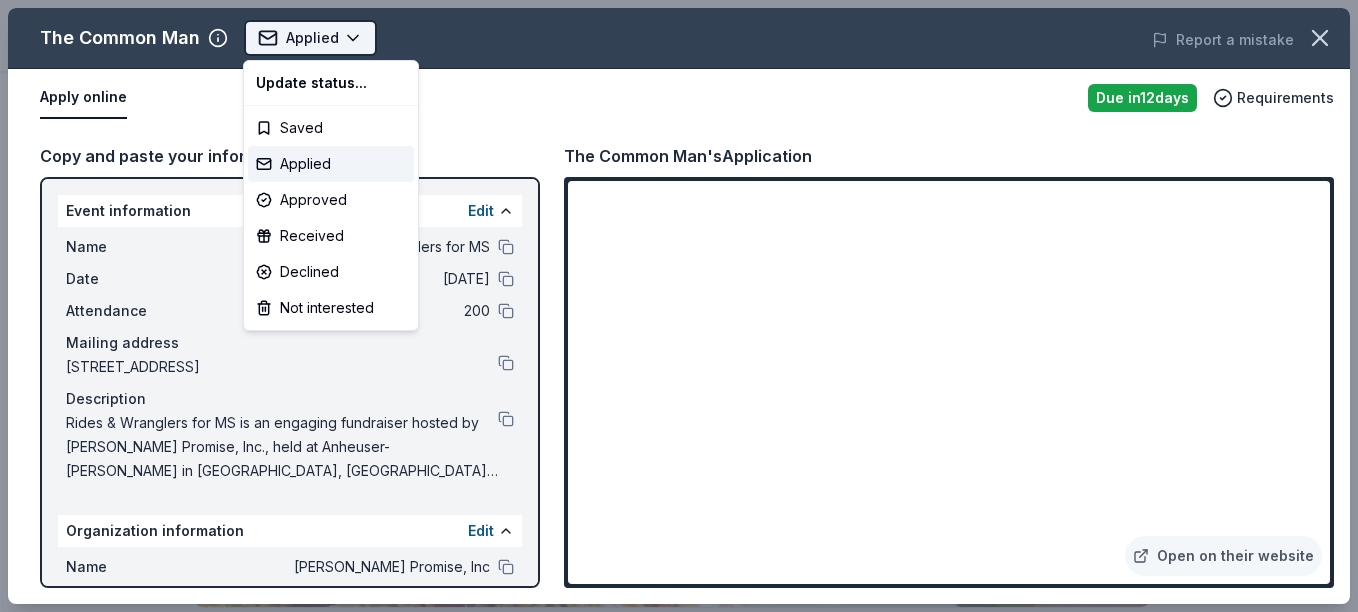 scroll, scrollTop: 0, scrollLeft: 0, axis: both 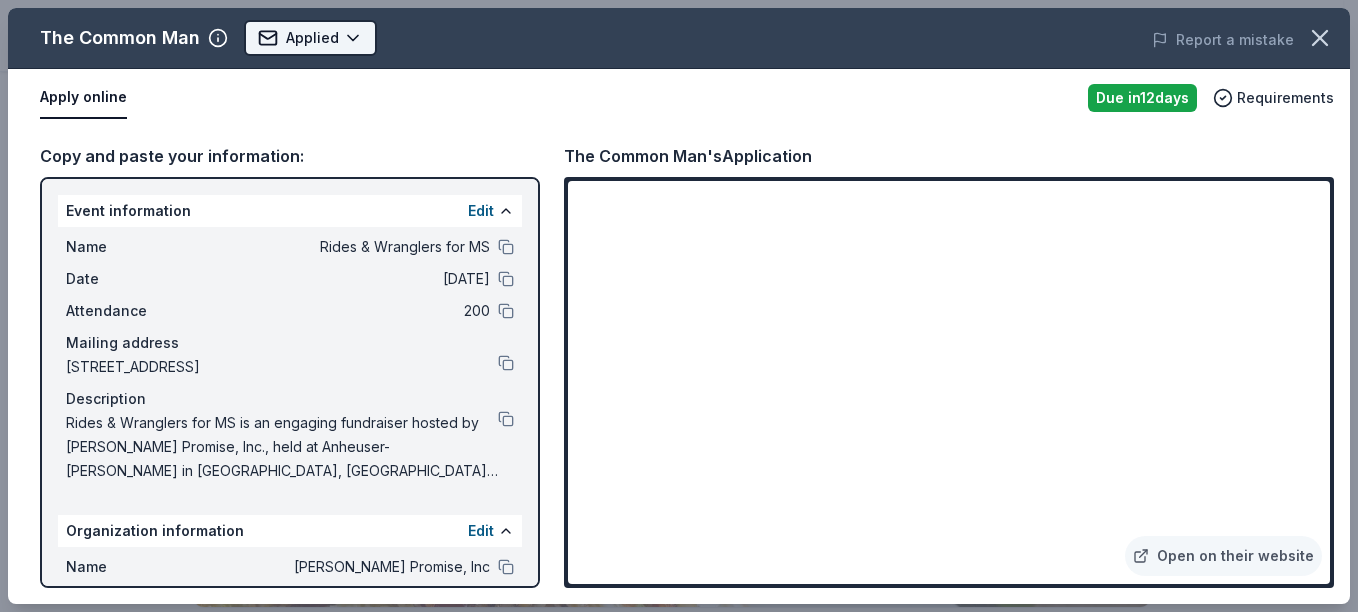click on "Rides & Wranglers for MS Applied Apply Due in  12  days Share The Common Man New Share Donating in CT; MA; ME; NH; RI; VT The Common Man is a hospitality brand offering a unique blend of rustic charm and warm, welcoming service through its diverse collection of restaurants, inns, and event spaces. Known for its commitment to community and comfort, it provides exceptional dining experiences and cozy accommodations with a distinctive New England flair. What they donate $25 bonus card, food discount, merchandise Meals Auction & raffle Donation can be shipped to you Donation is small & easy to send to guests Who they donate to  Preferred 501(c)(3) preferred We ' re collecting data on   approval rate ; check back soon. We ' re collecting data on   donation value ; check back soon. Due in  12  days Apply Applied ⚡️ Quick application Updated  about 1 month  ago Report a mistake New Be the first to review this company! Leave a review Similar donors 5   applies  last week 30 days left Online app KBP Foods 4.2 1" at bounding box center [671, 306] 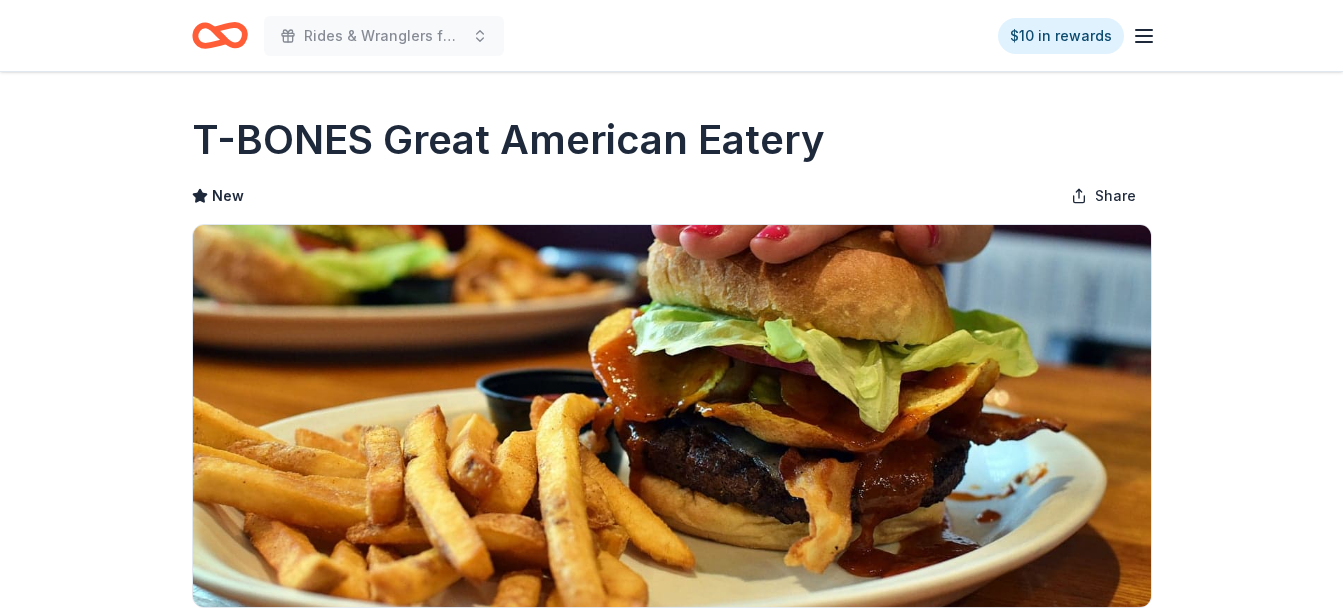 scroll, scrollTop: 0, scrollLeft: 0, axis: both 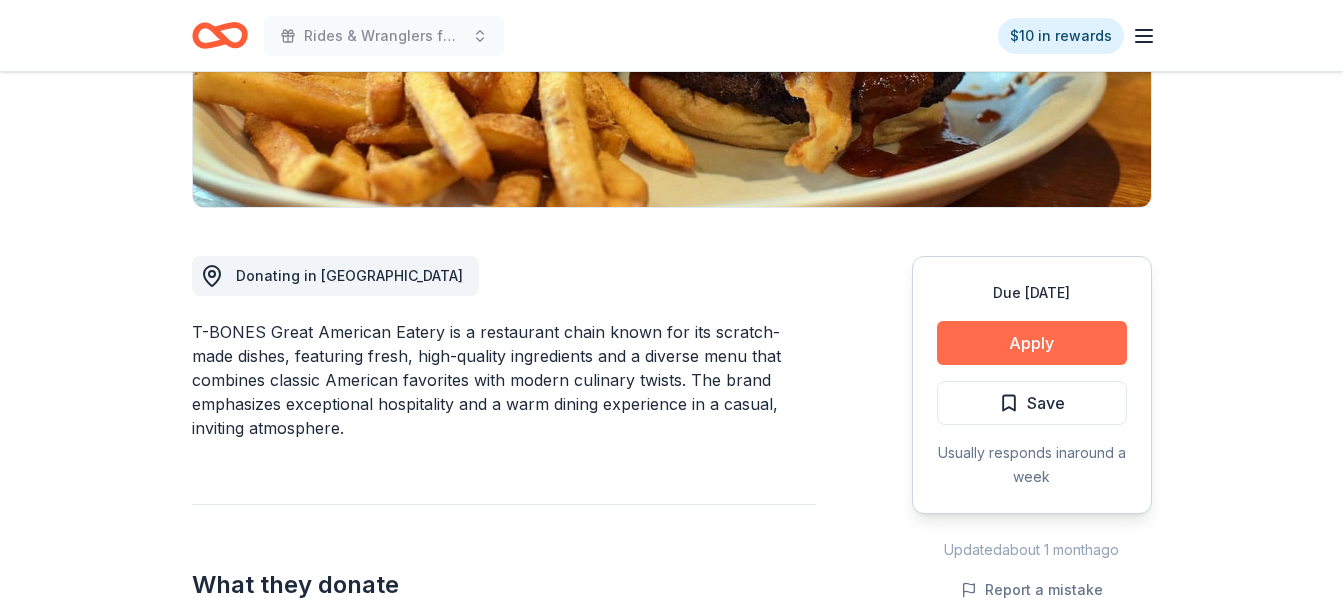 click on "Apply" at bounding box center [1032, 343] 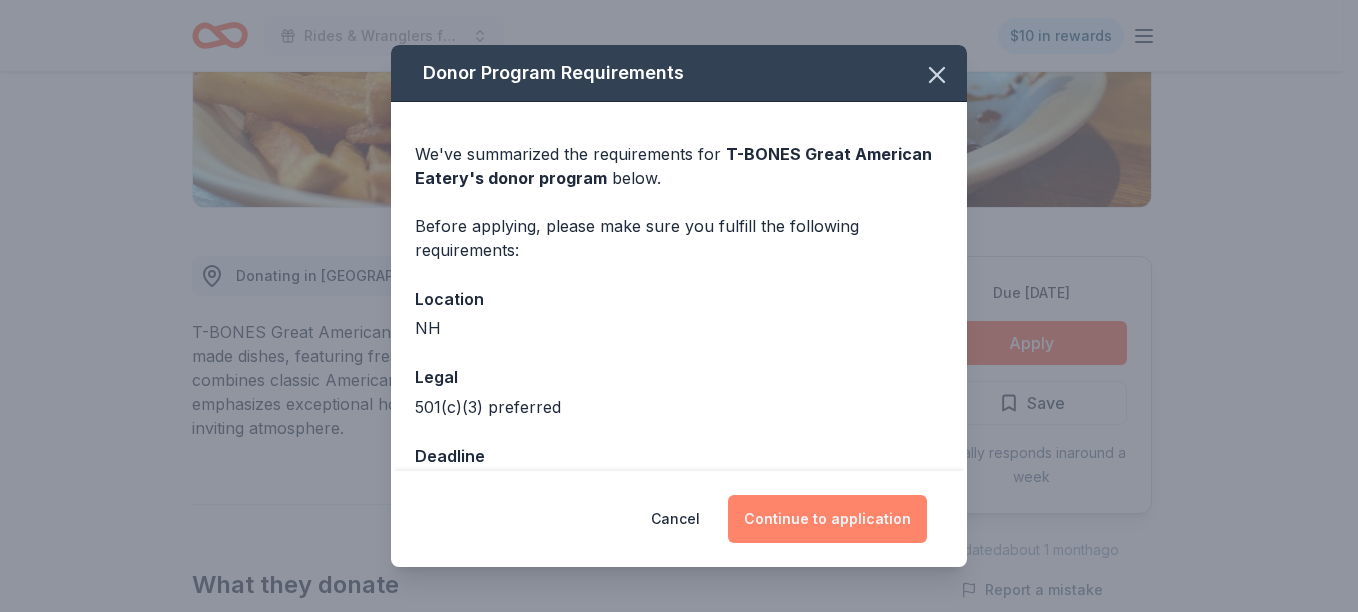 click on "Continue to application" at bounding box center (827, 519) 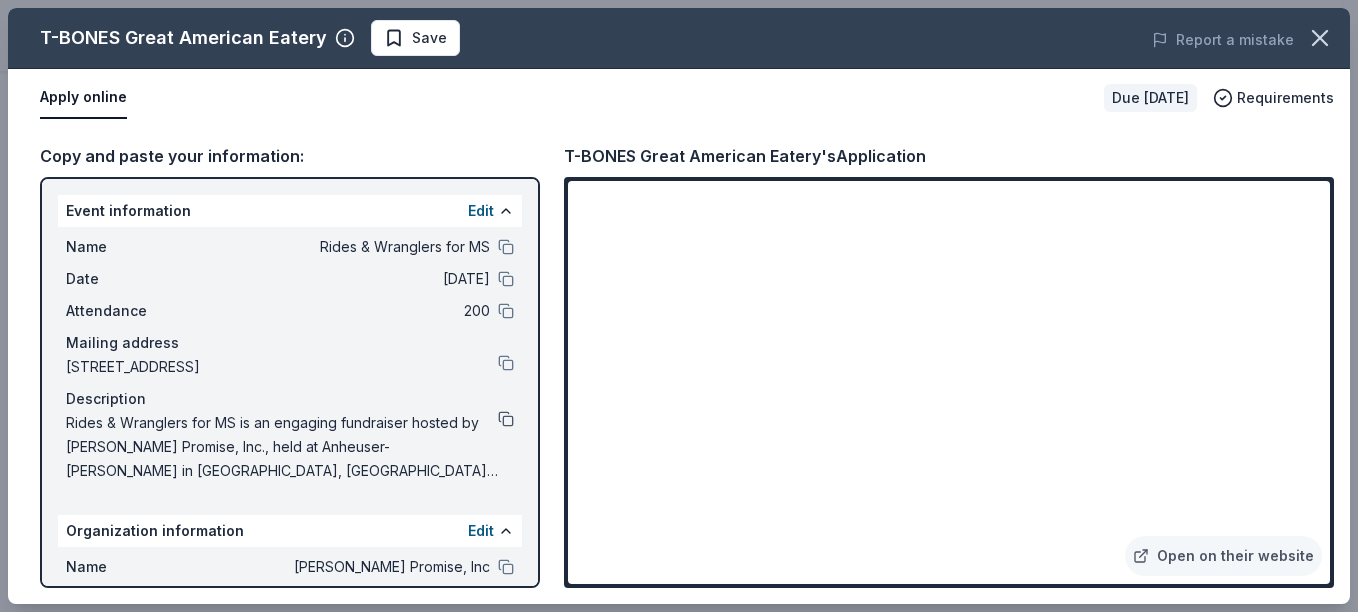 click at bounding box center [506, 419] 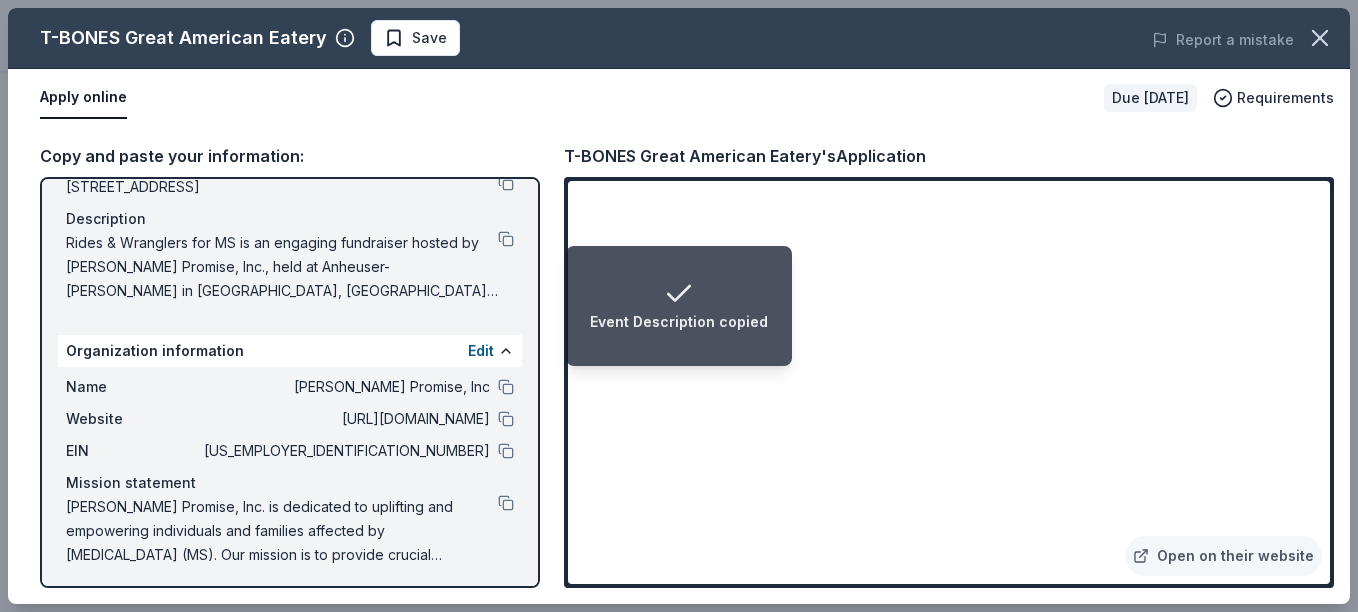 scroll, scrollTop: 185, scrollLeft: 0, axis: vertical 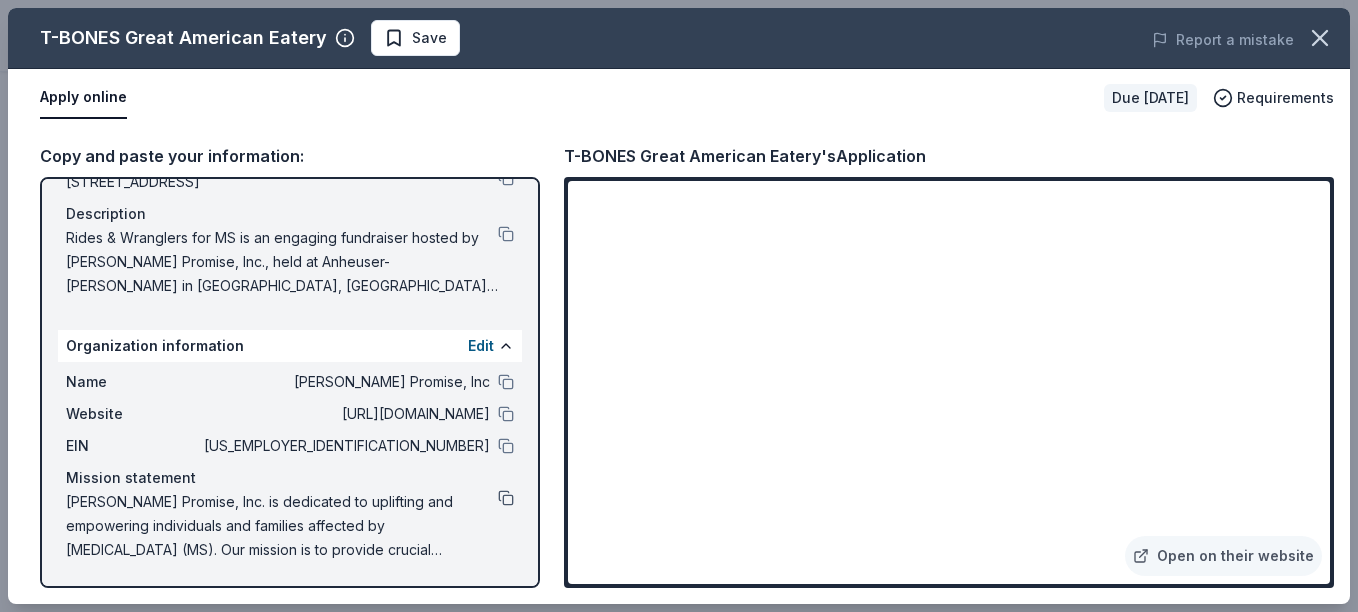 click at bounding box center (506, 498) 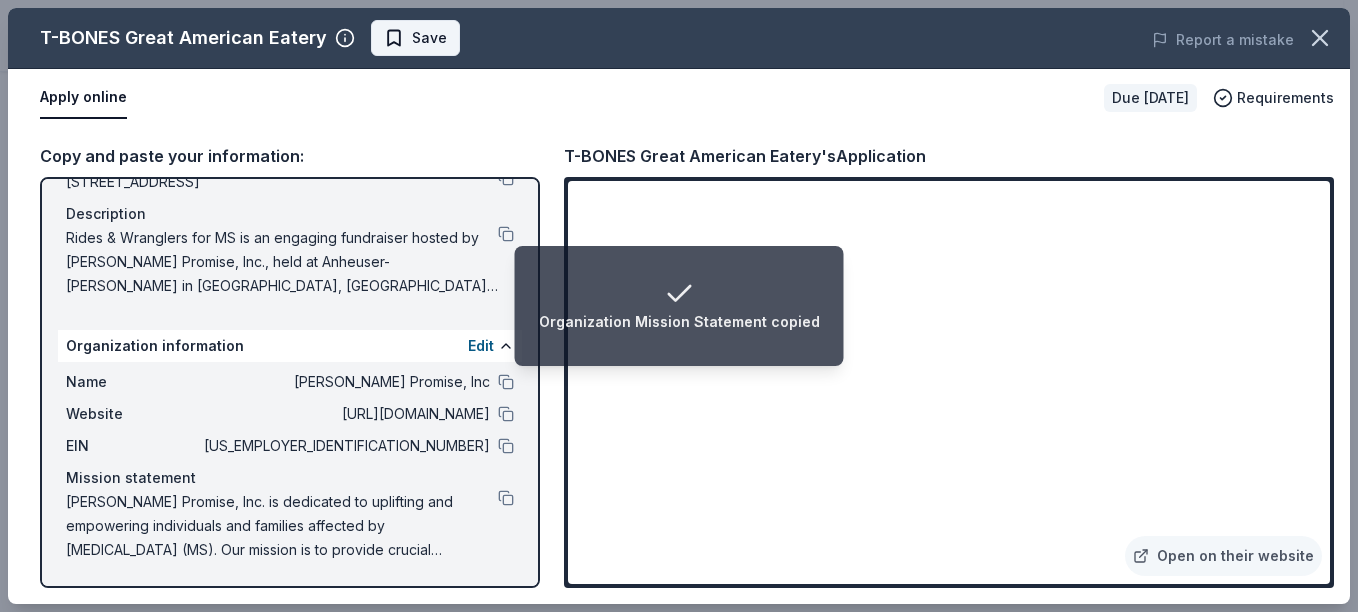 click on "Save" at bounding box center (429, 38) 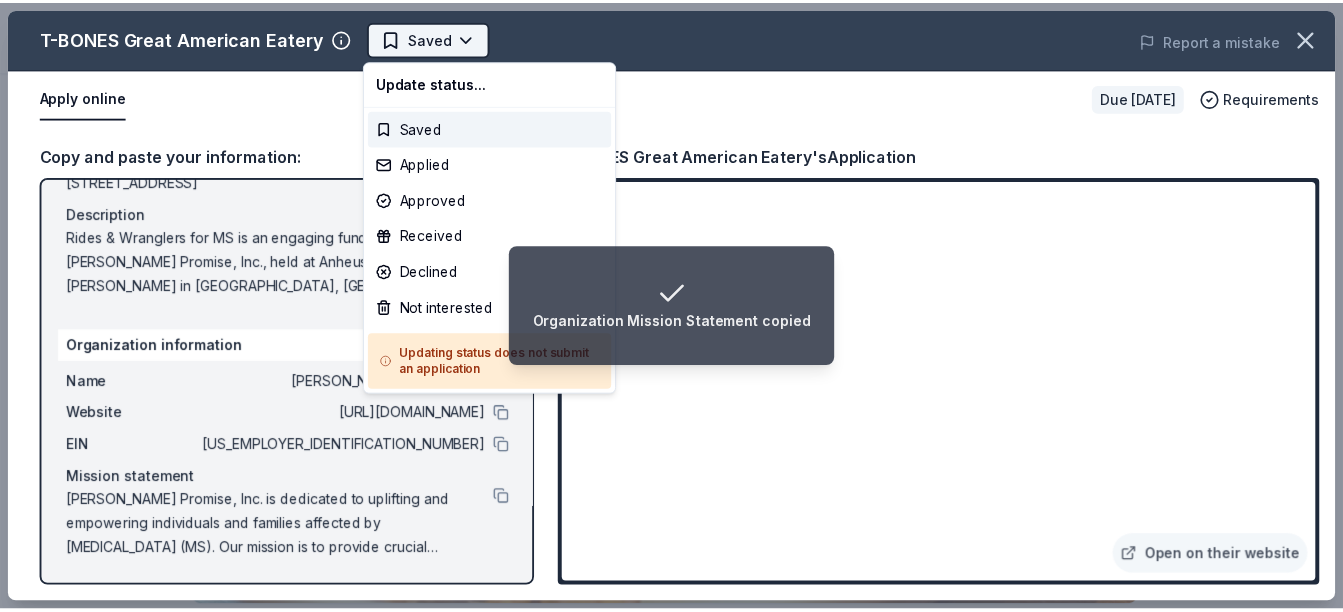 scroll, scrollTop: 0, scrollLeft: 0, axis: both 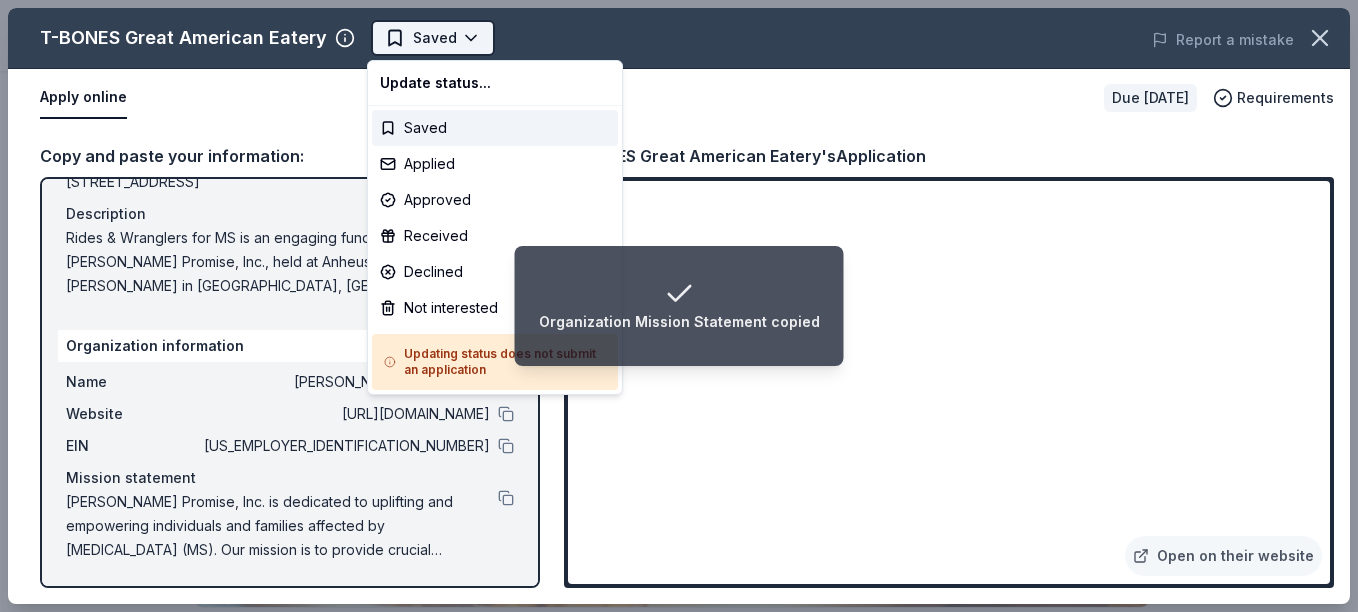 click on "Organization Mission Statement copied Rides & Wranglers for MS Saved Apply Due in 44 days Share T-BONES Great American Eatery New Share Donating in NH  T-BONES Great American Eatery is a restaurant chain known for its scratch-made dishes, featuring fresh, high-quality ingredients and a diverse menu that combines classic American favorites with modern culinary twists. The brand emphasizes exceptional hospitality and a warm dining experience in a casual, inviting atmosphere. What they donate Gift cards Meals Auction & raffle Donation is small & easy to send to guests Who they donate to  Preferred 501(c)(3) preferred We ' re collecting data on   approval rate ; check back soon. We ' re collecting data on   donation value ; check back soon. Due in 44 days Apply Saved Usually responds in  around a week Updated  about 1 month  ago Report a mistake New Be the first to review this company! Leave a review Similar donors 5   applies  last week 30 days left Online app KBP Foods 4.2 Local 51 days left Online app Amato's" at bounding box center [671, 306] 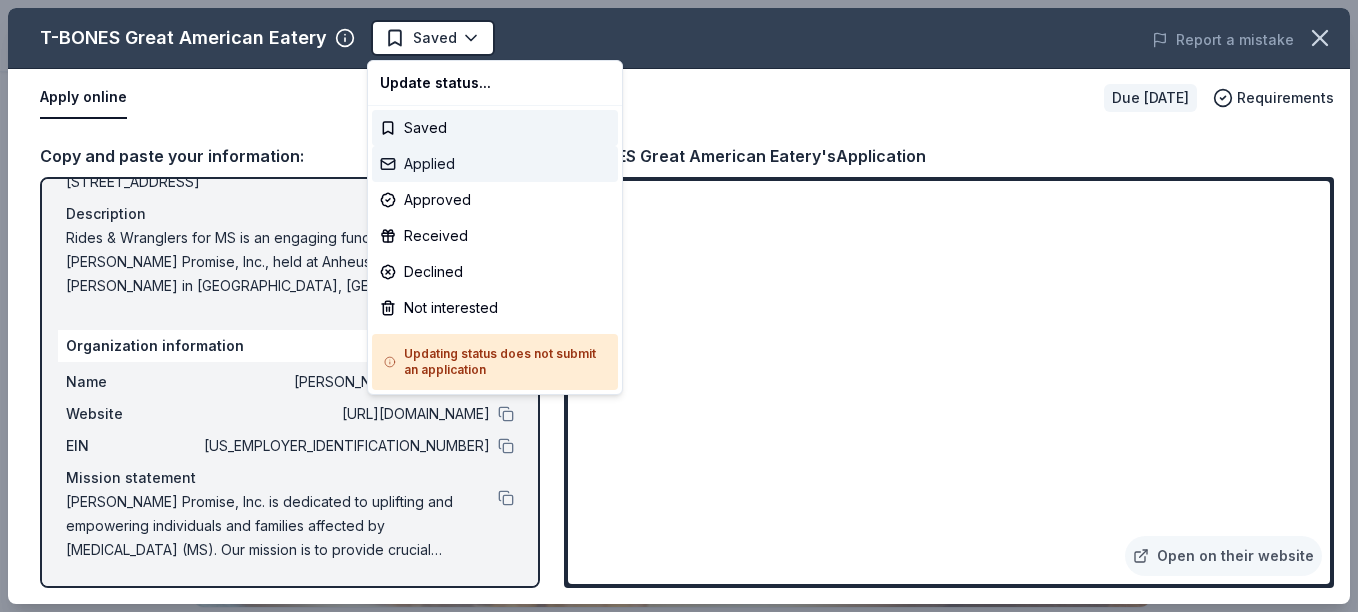 click on "Applied" at bounding box center (495, 164) 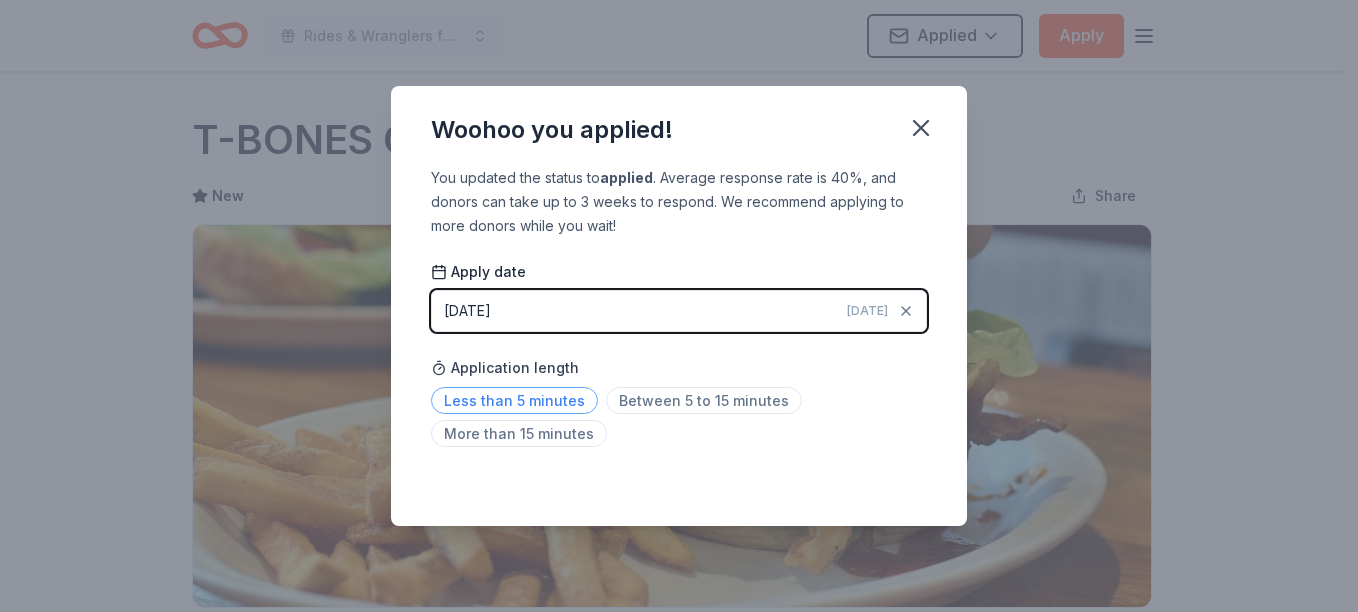 click on "Less than 5 minutes" at bounding box center (514, 400) 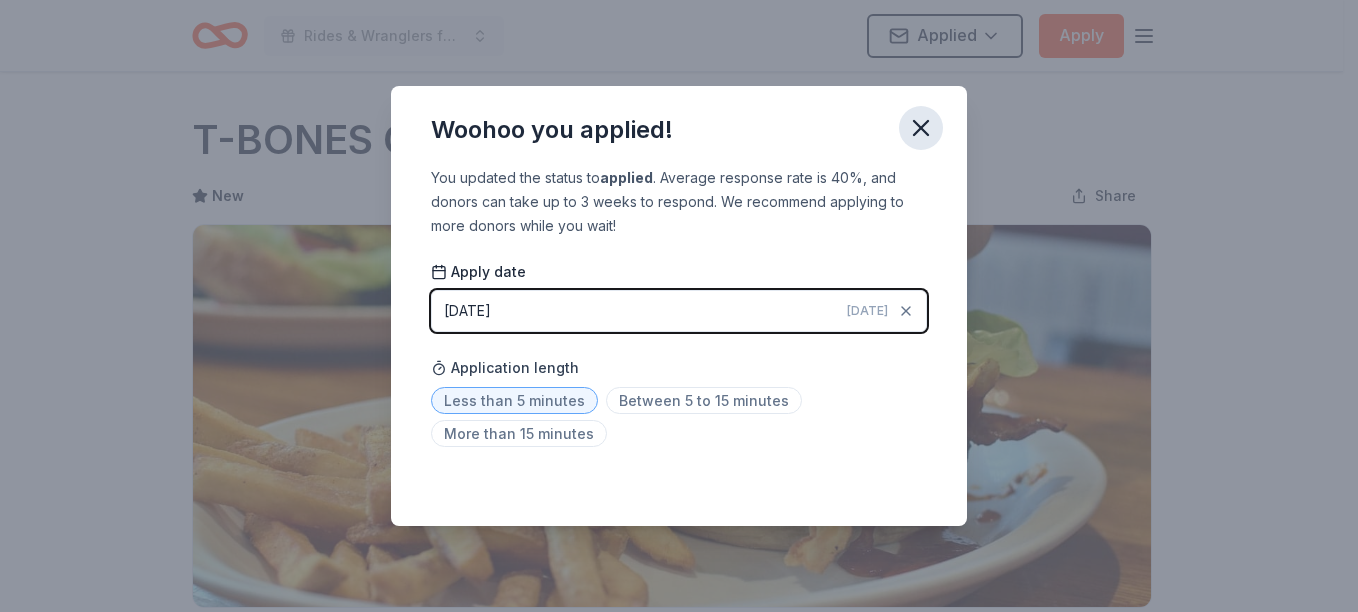 click 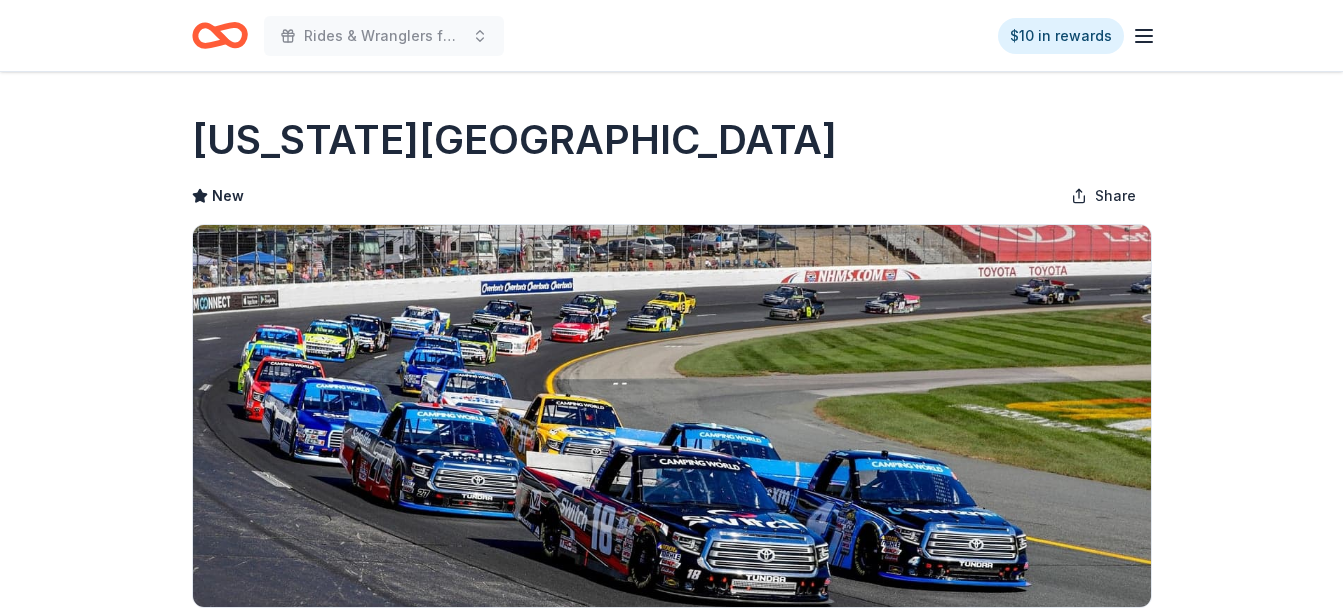 scroll, scrollTop: 0, scrollLeft: 0, axis: both 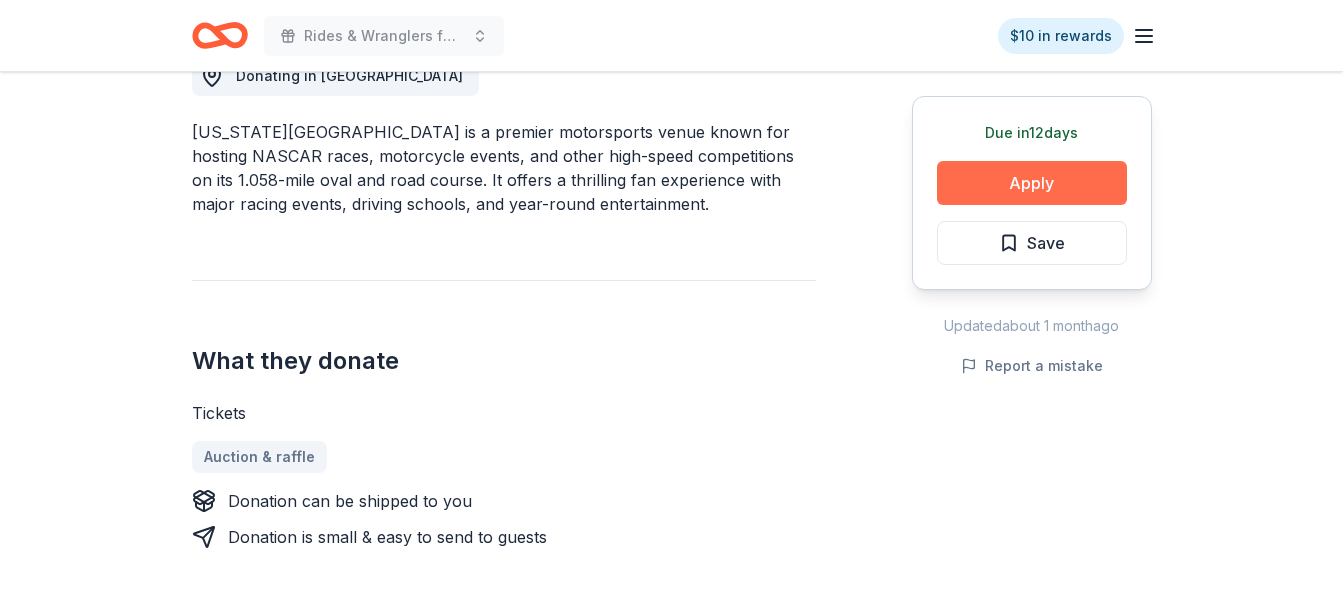 click on "Apply" at bounding box center [1032, 183] 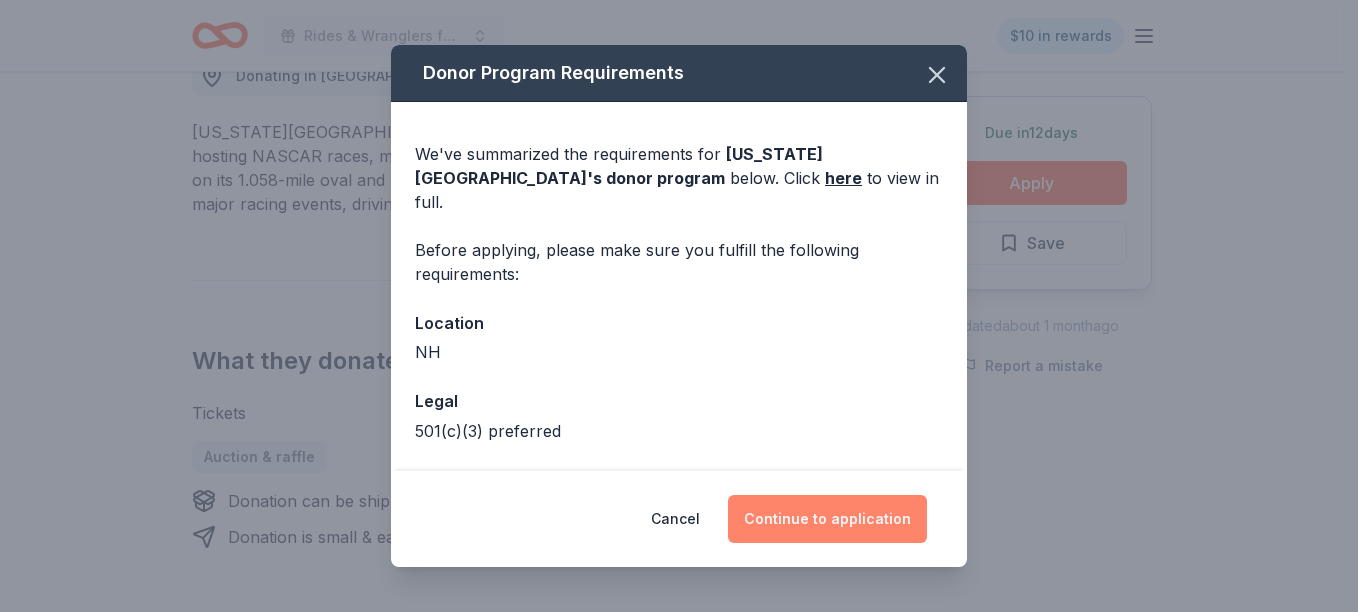 click on "Continue to application" at bounding box center [827, 519] 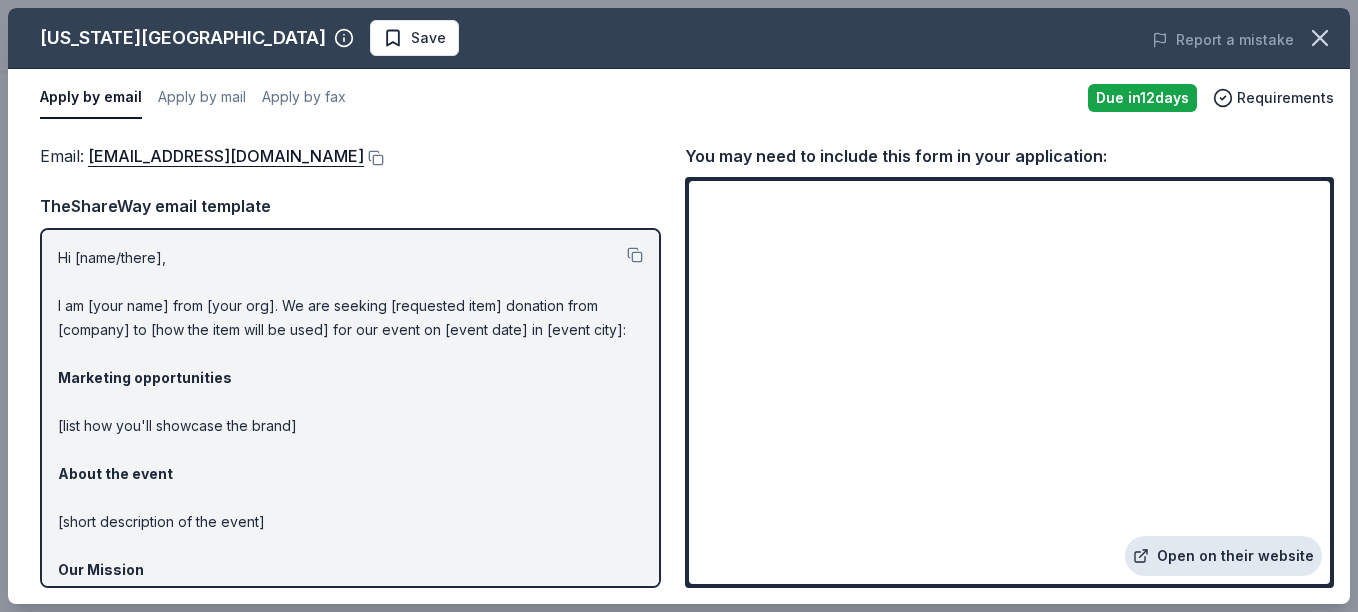 click on "Open on their website" at bounding box center [1223, 556] 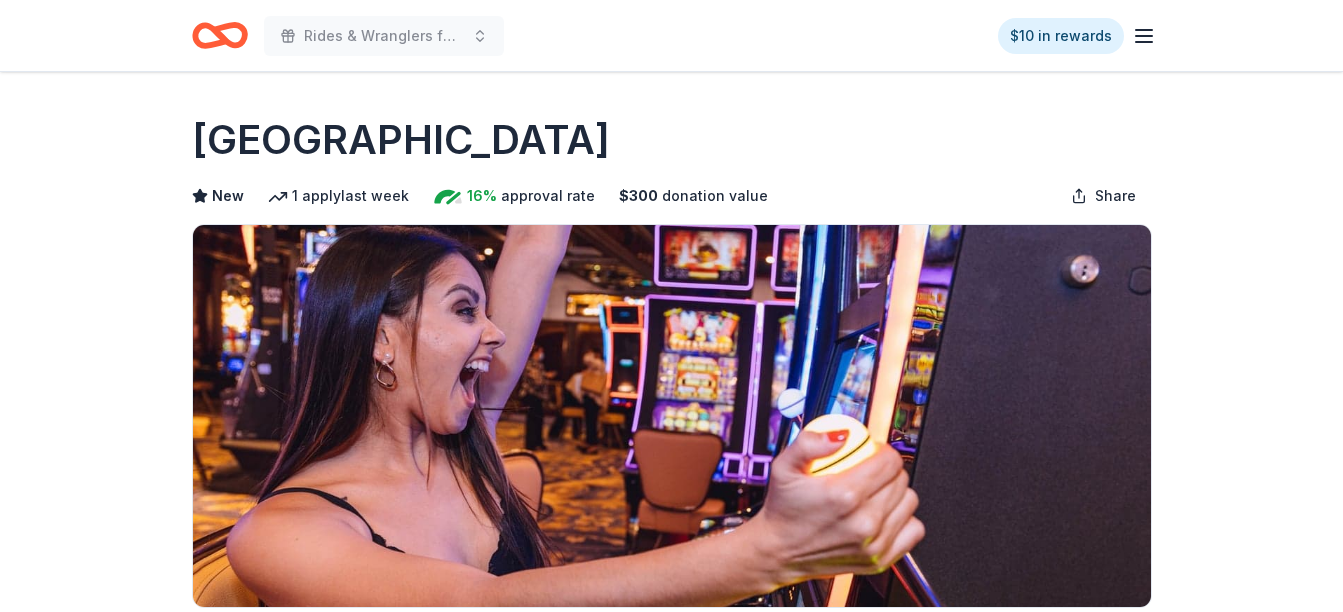 scroll, scrollTop: 0, scrollLeft: 0, axis: both 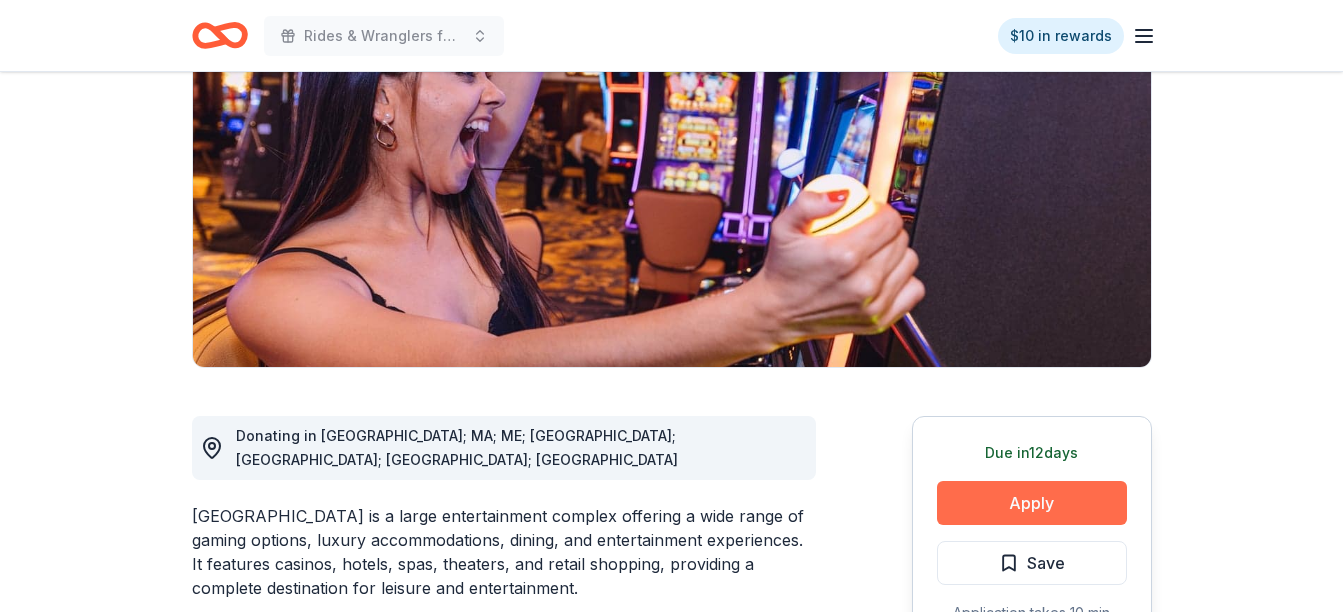 click on "Apply" at bounding box center [1032, 503] 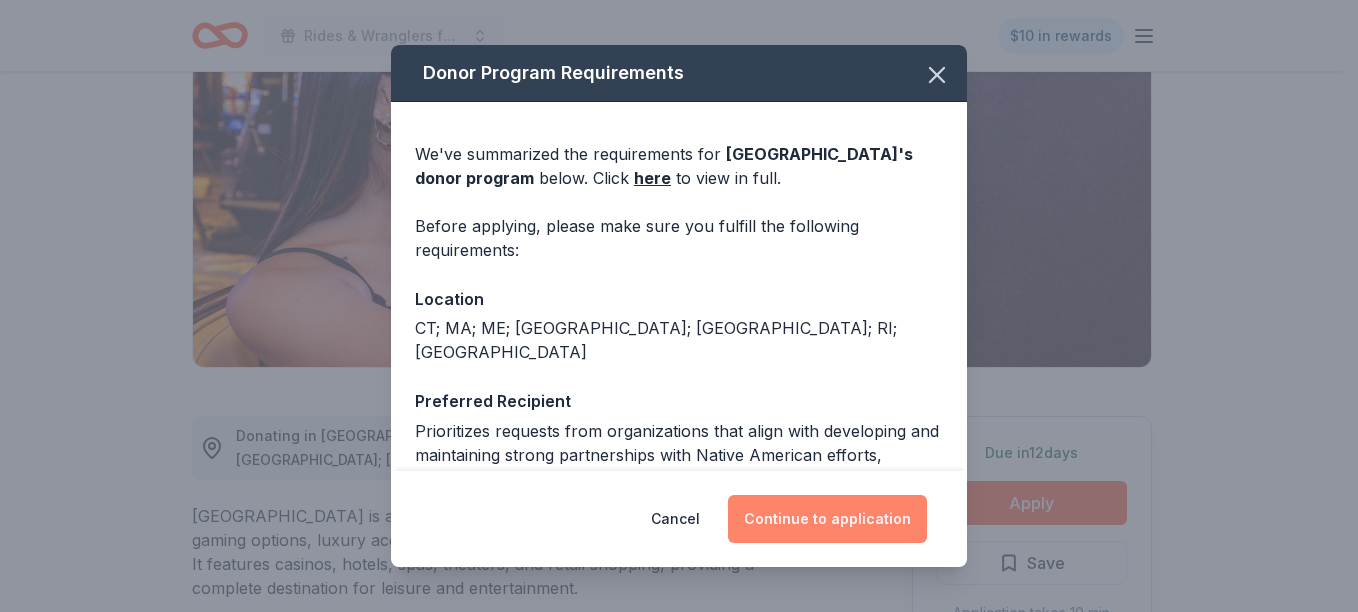 click on "Continue to application" at bounding box center (827, 519) 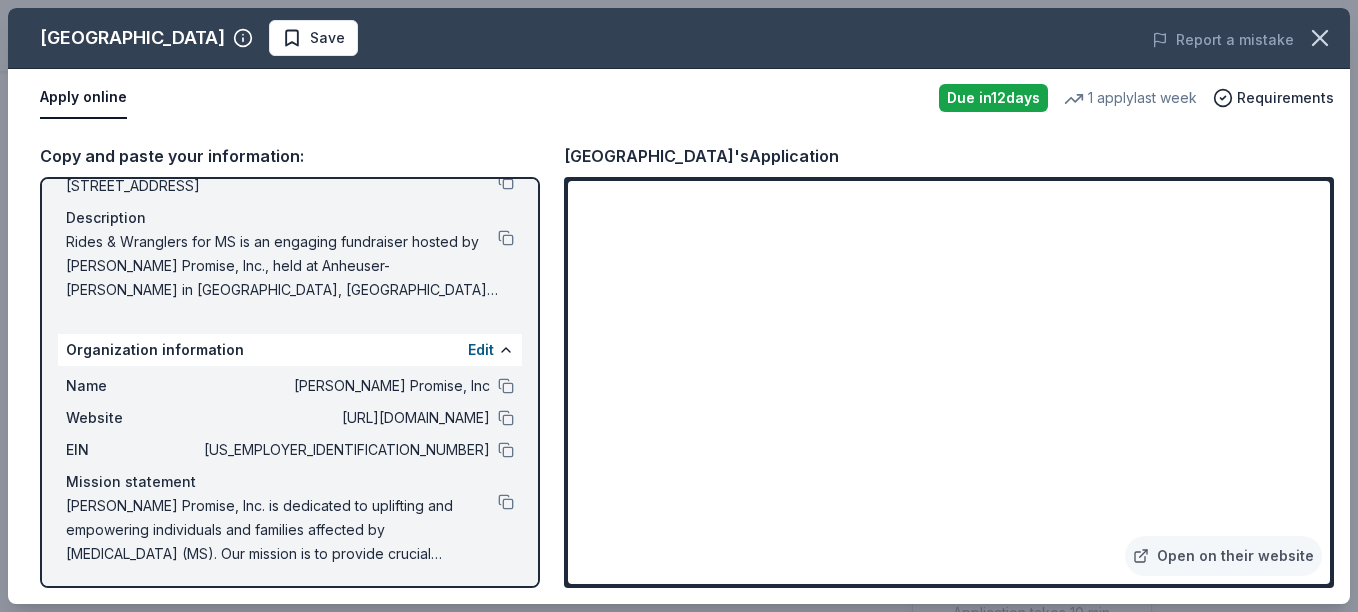 scroll, scrollTop: 185, scrollLeft: 0, axis: vertical 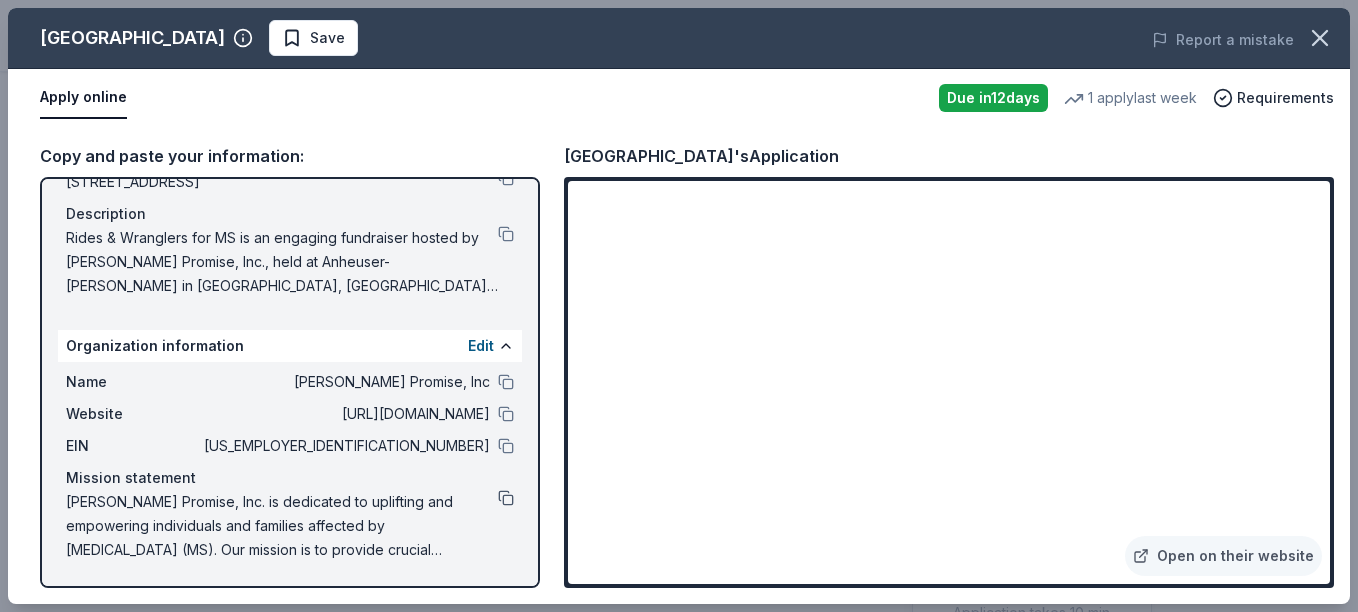 click at bounding box center (506, 498) 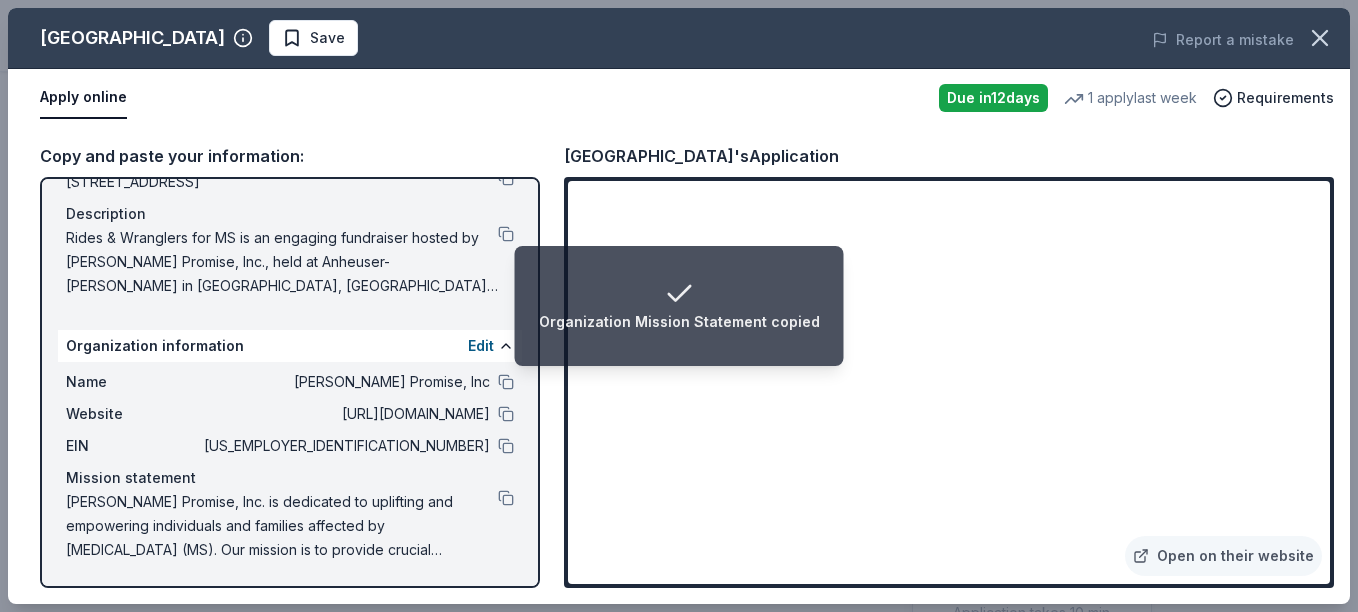 click on "Organization Mission Statement copied" at bounding box center [679, 306] 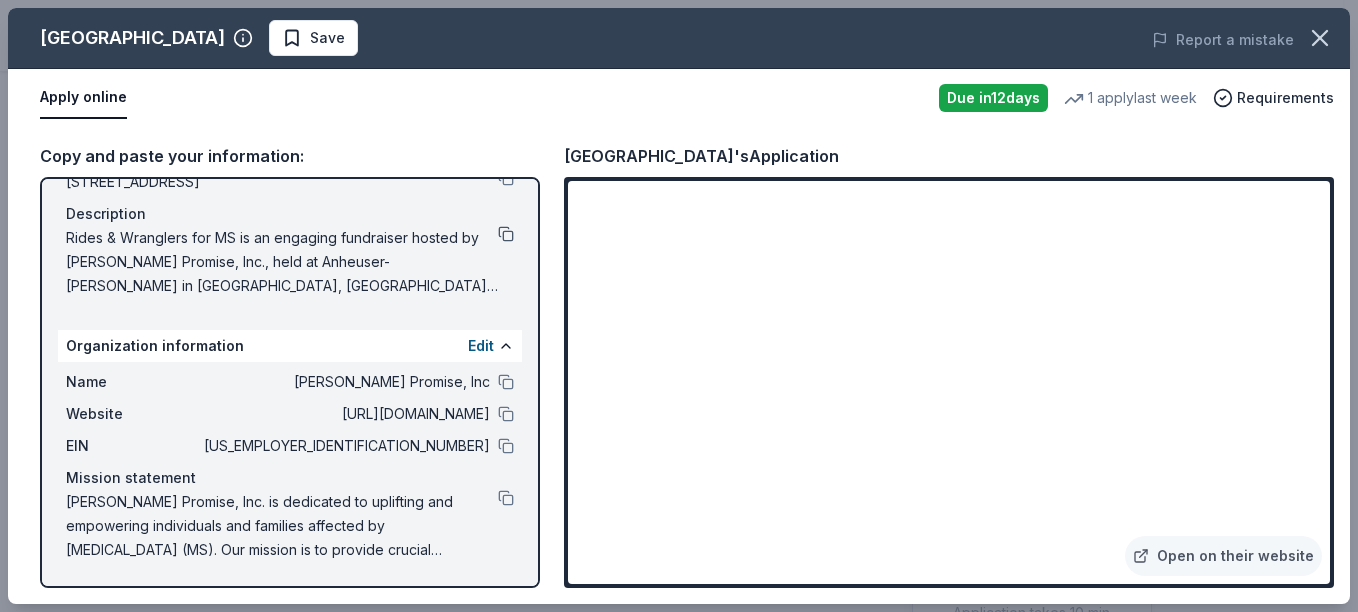 click at bounding box center [506, 234] 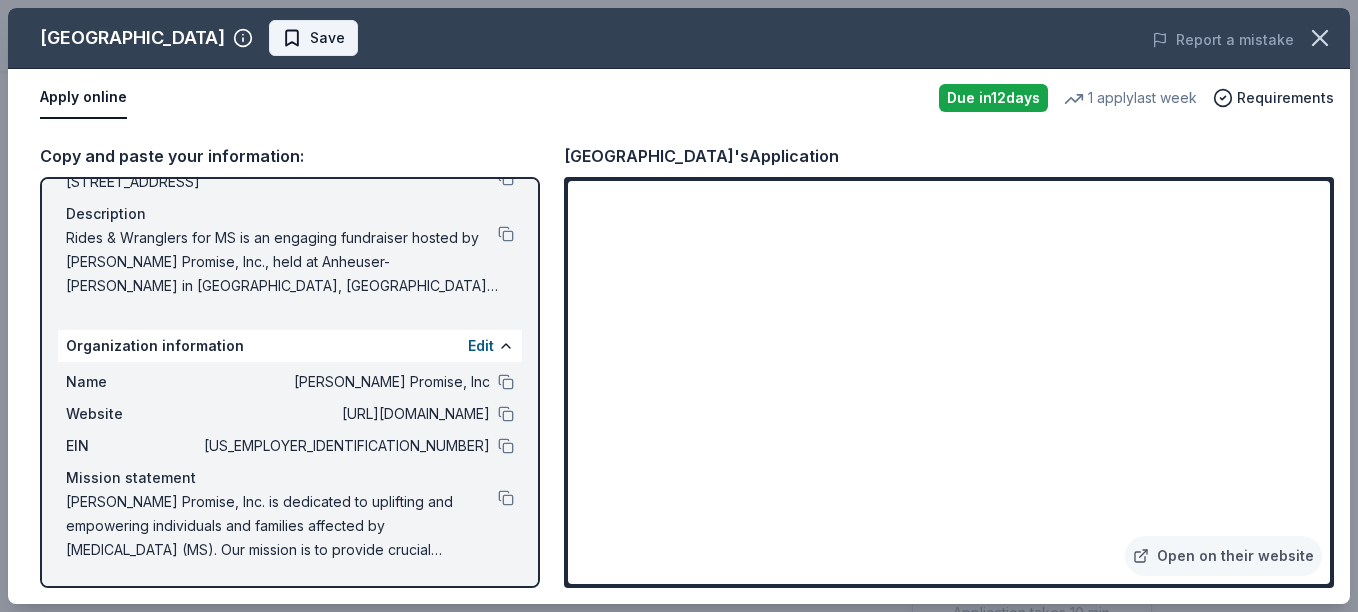 click on "Save" at bounding box center [327, 38] 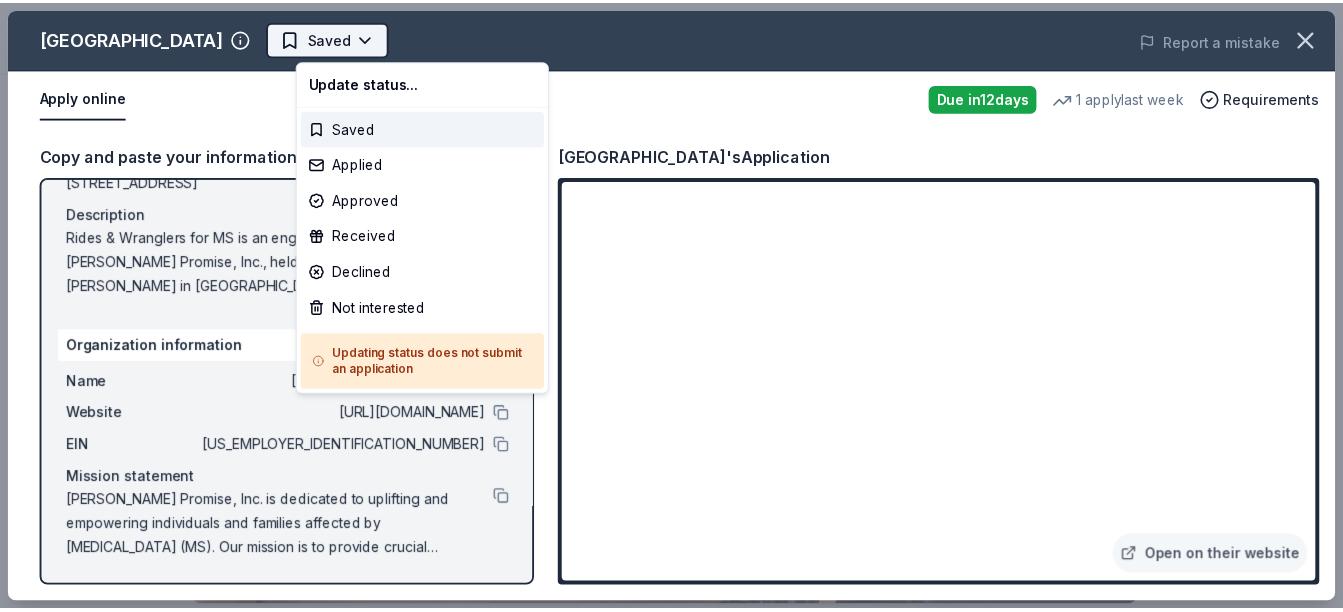 scroll, scrollTop: 0, scrollLeft: 0, axis: both 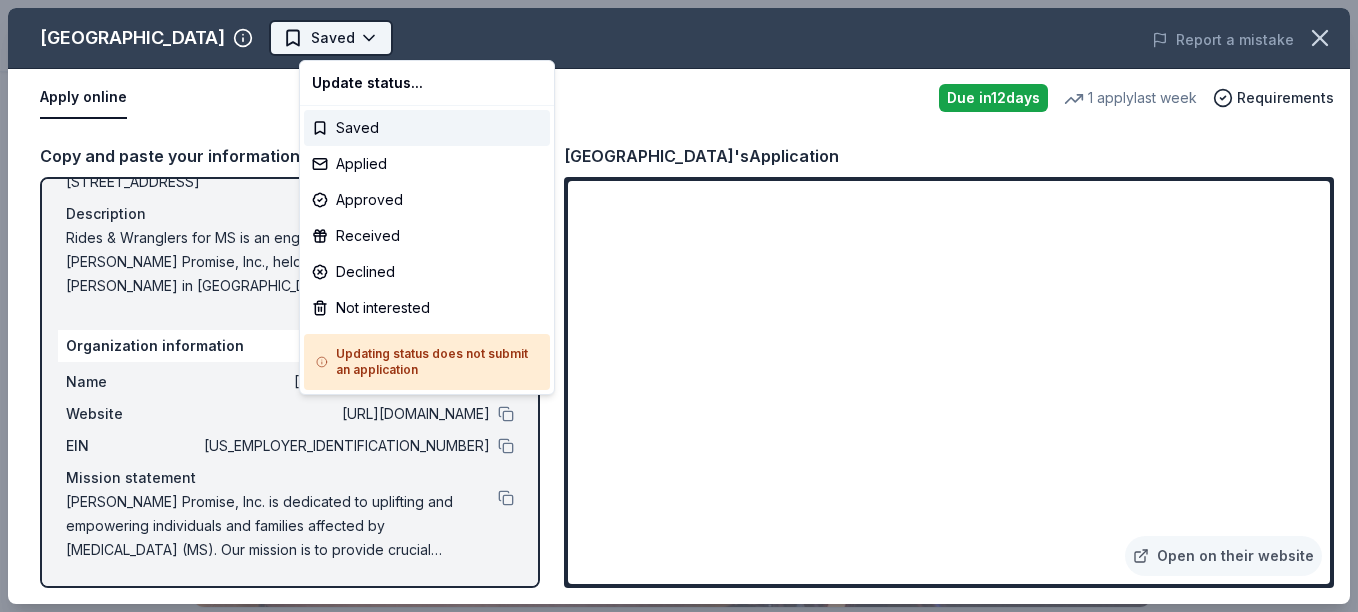 click on "Rides & Wranglers for MS Saved Apply Due in  12  days Share Foxwoods Resort Casino New 1   apply  last week 16% approval rate $ 300 donation value Share Donating in CT; MA; ME; NH; NY; RI; VT Foxwoods Resort Casino is a large entertainment complex offering a wide range of gaming options, luxury accommodations, dining, and entertainment experiences. It features casinos, hotels, spas, theaters, and retail shopping, providing a complete destination for leisure and entertainment. What they donate Gift card(s), gift shop item(s), monetary donation Auction & raffle Donation is small & easy to send to guests Who they donate to  Preferred Prioritizes requests from organizations that align with developing and maintaining strong partnerships with Native American efforts, embracing diversity, improving health and wellness, strengthening education, and developing veteran programs Education Health Military Social Justice Wellness & Fitness 501(c)(3) required  Ineligible Religious Due in  12  days Apply Saved over a month" at bounding box center [671, 306] 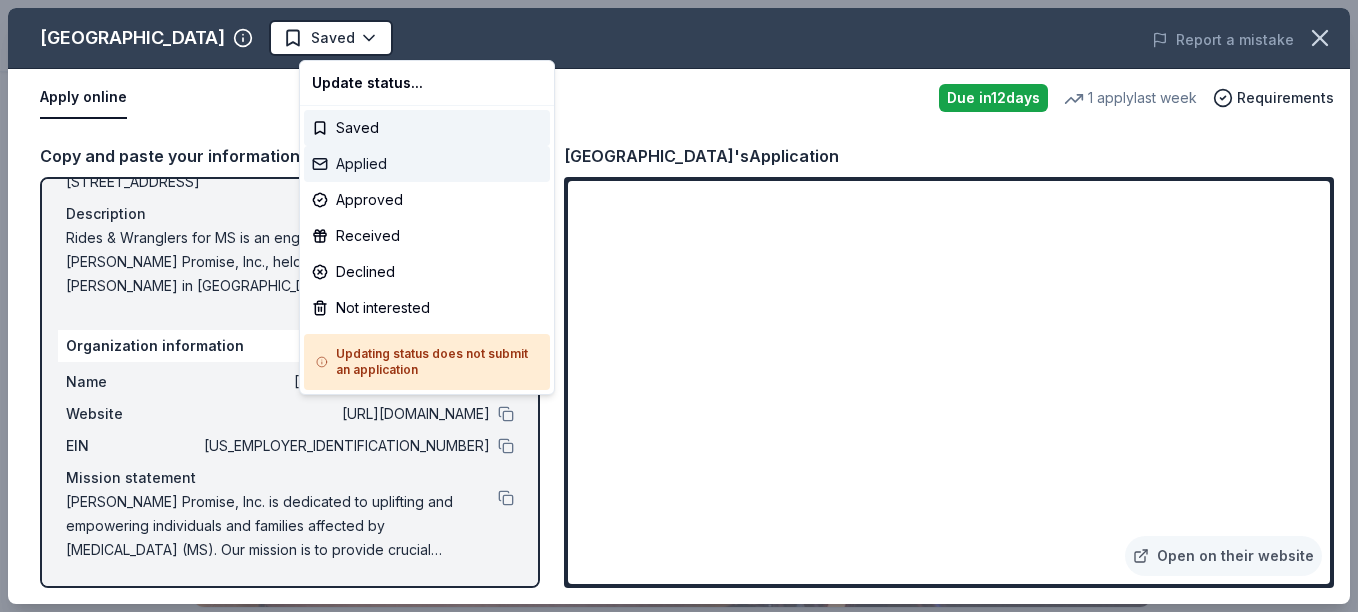 click on "Applied" at bounding box center [427, 164] 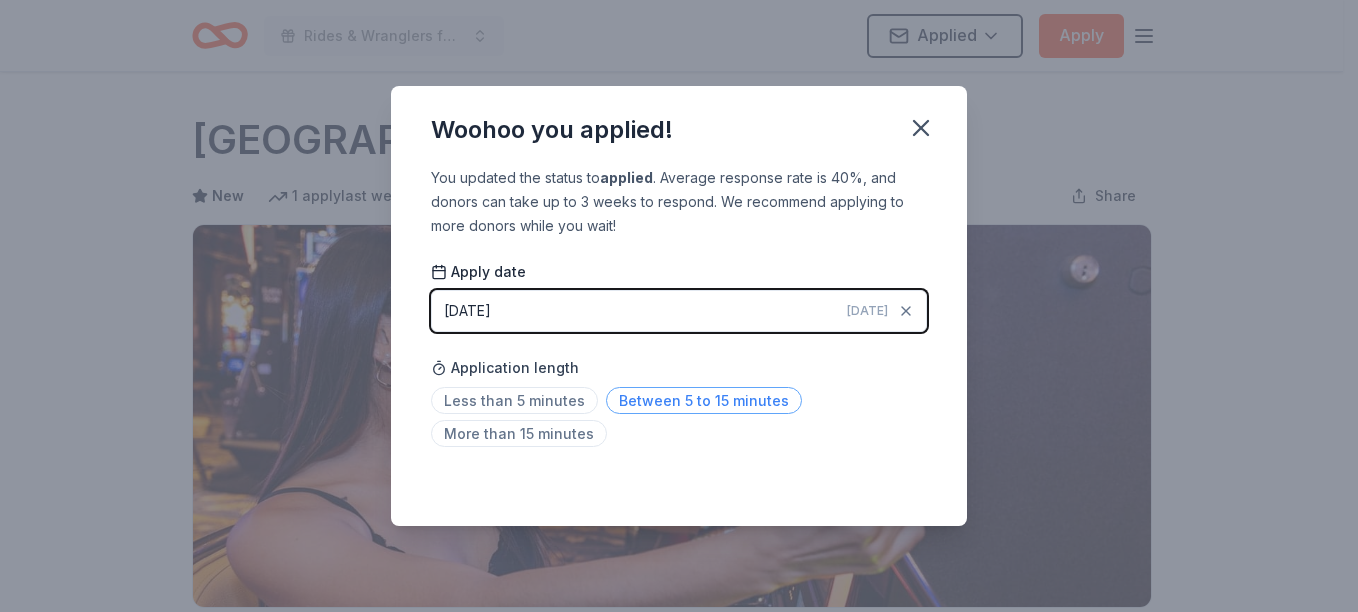 click on "Between 5 to 15 minutes" at bounding box center (704, 400) 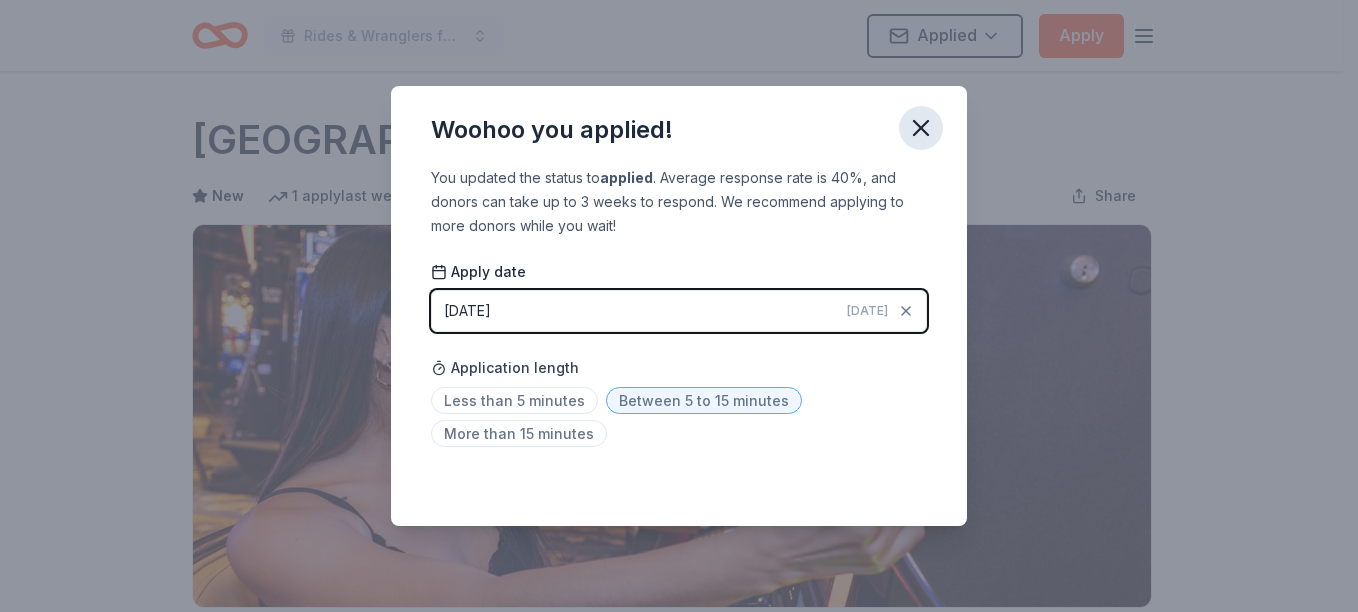 click 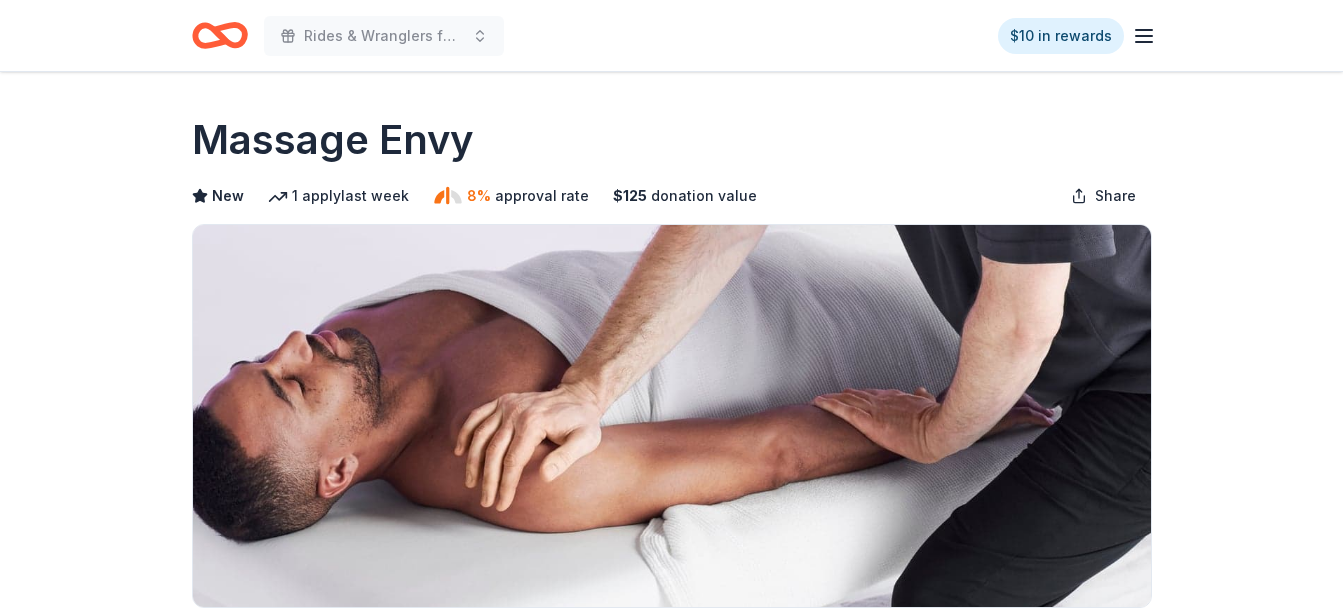 scroll, scrollTop: 0, scrollLeft: 0, axis: both 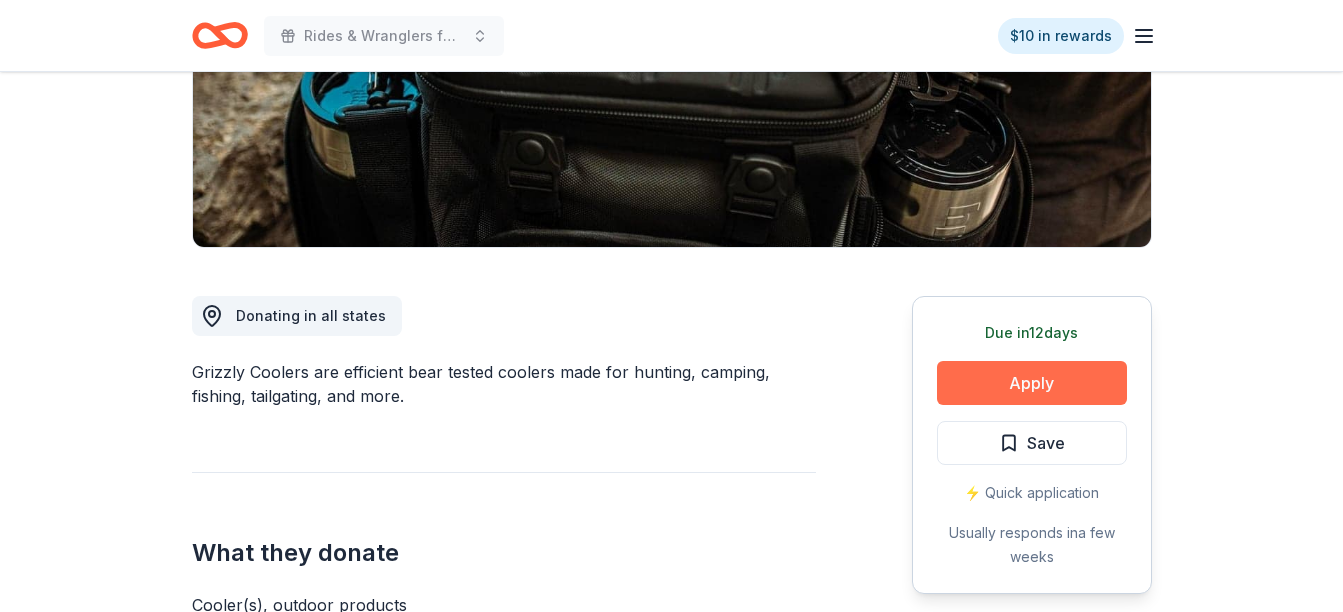 click on "Apply" at bounding box center [1032, 383] 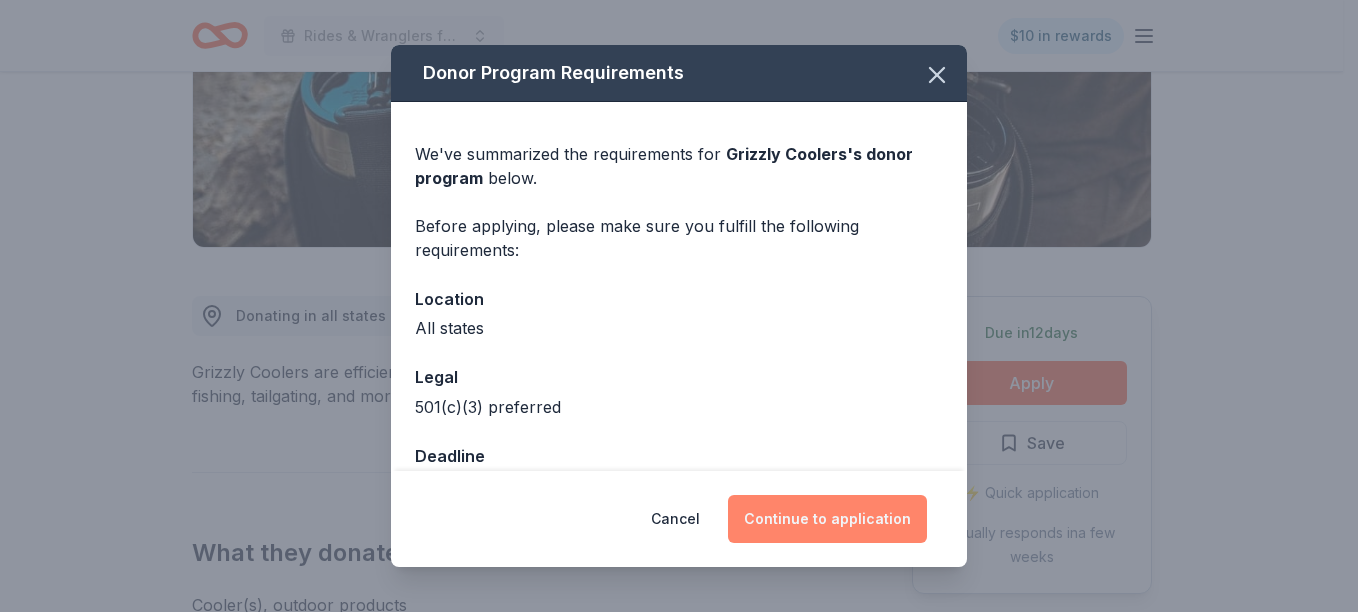 click on "Continue to application" at bounding box center (827, 519) 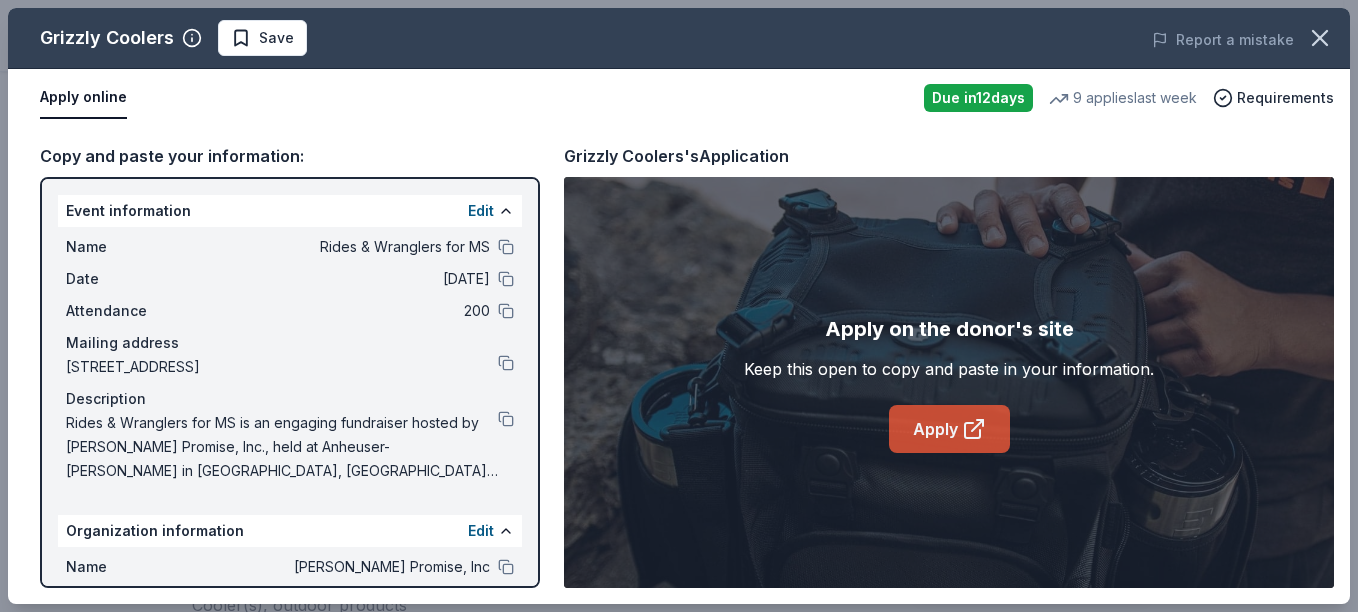 click on "Apply" at bounding box center (949, 429) 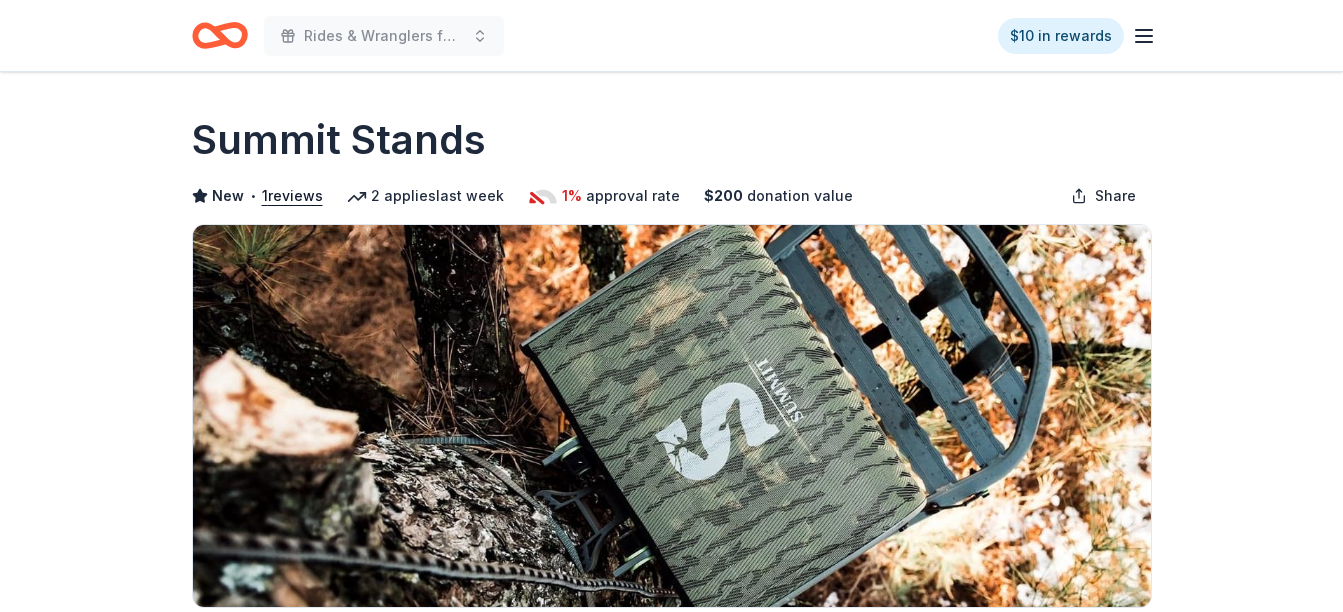 scroll, scrollTop: 0, scrollLeft: 0, axis: both 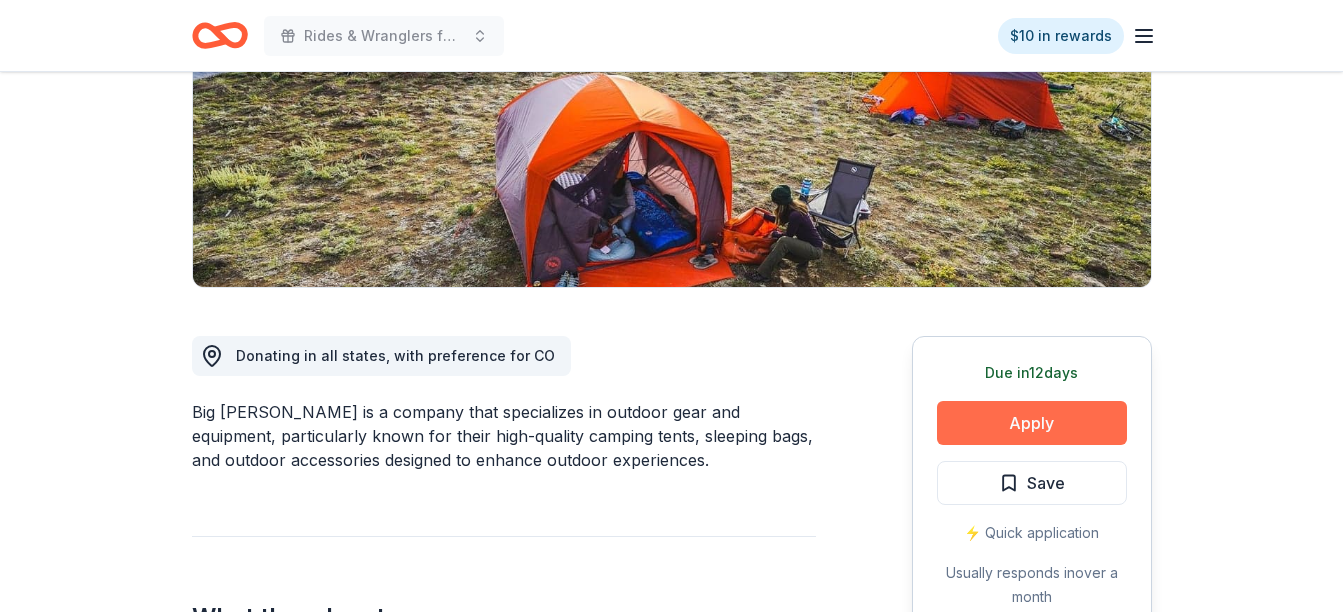 click on "Apply" at bounding box center (1032, 423) 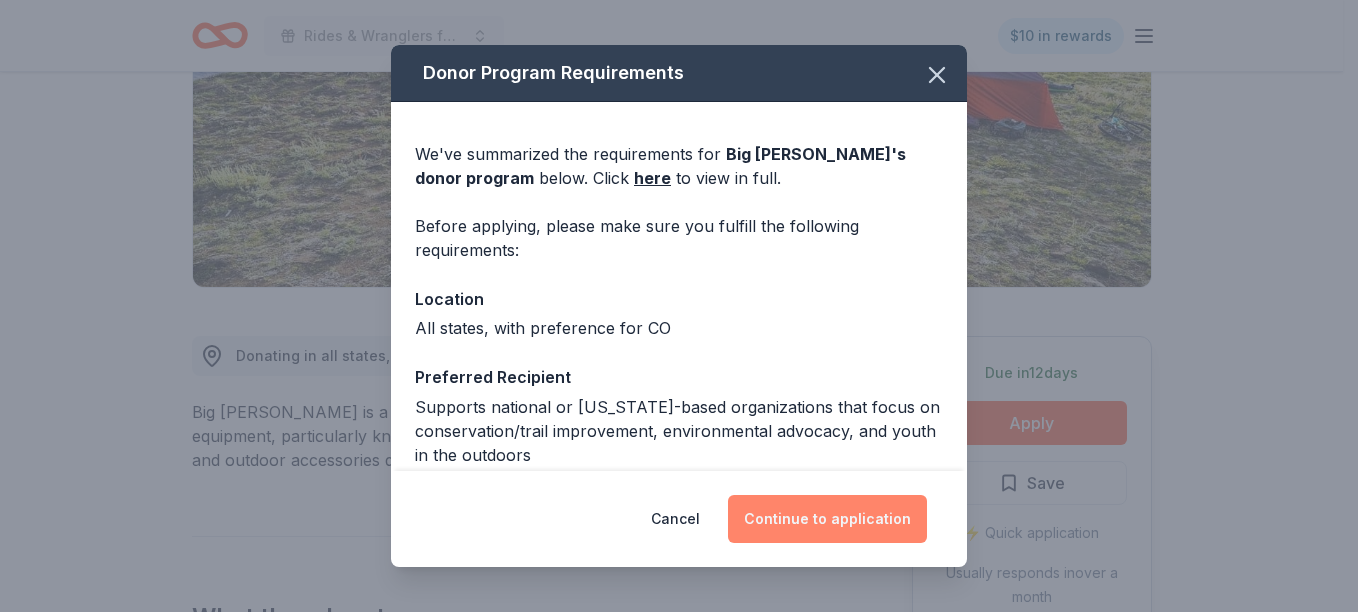 click on "Continue to application" at bounding box center [827, 519] 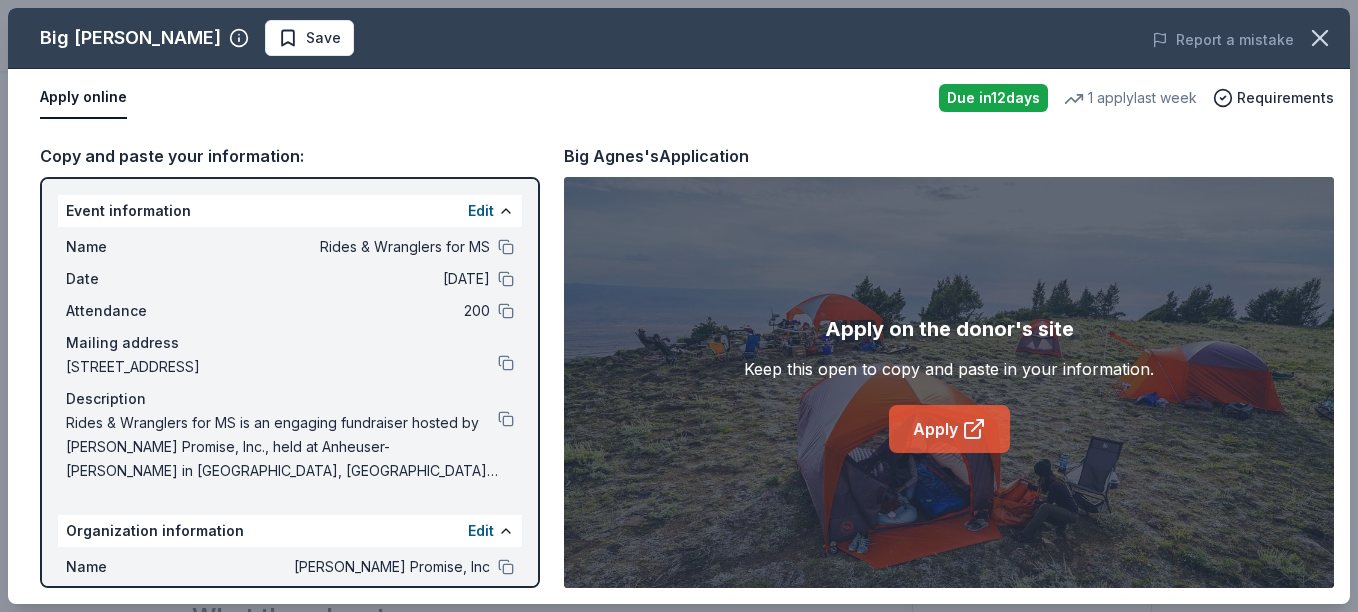 click on "Apply" at bounding box center (949, 429) 